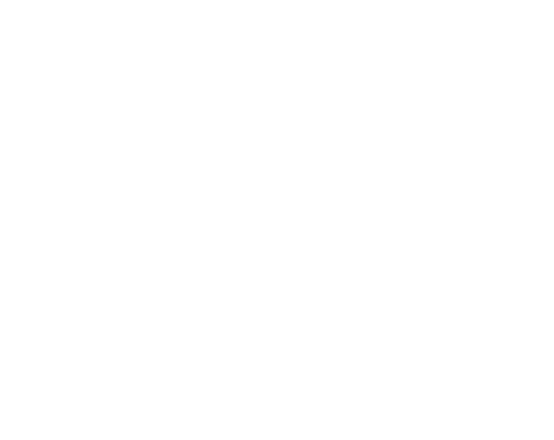 scroll, scrollTop: 0, scrollLeft: 0, axis: both 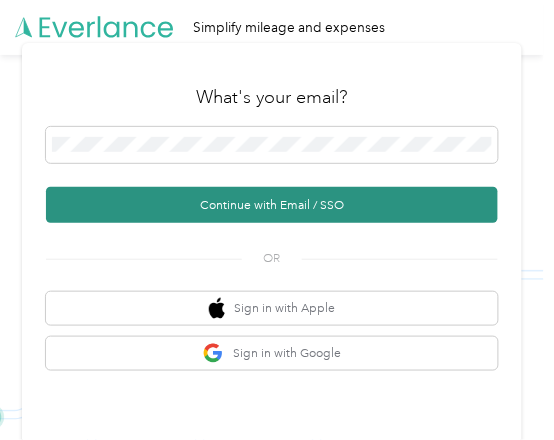click on "Continue with Email / SSO" at bounding box center [272, 205] 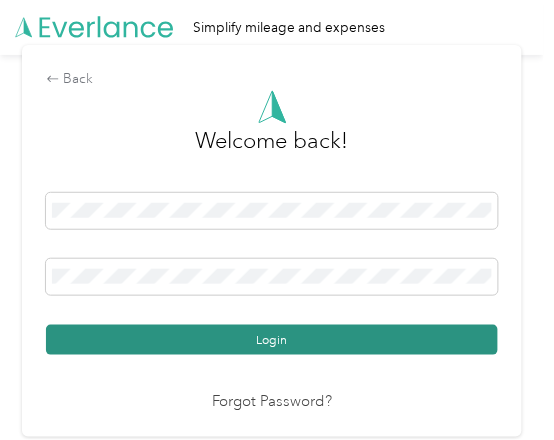 click on "Login" at bounding box center [272, 340] 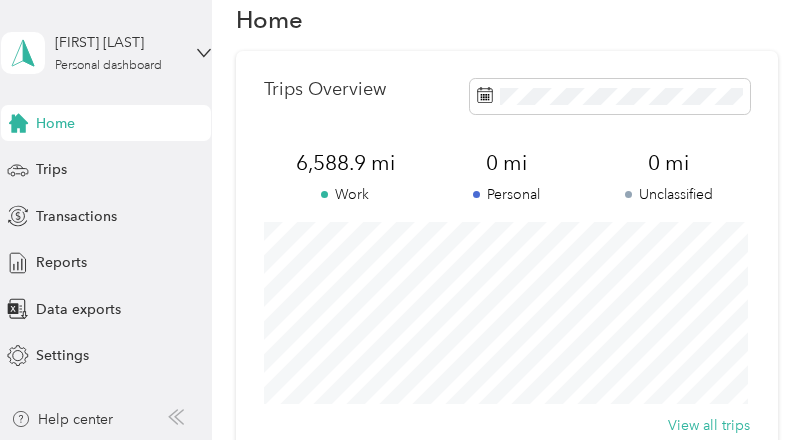 scroll, scrollTop: 51, scrollLeft: 0, axis: vertical 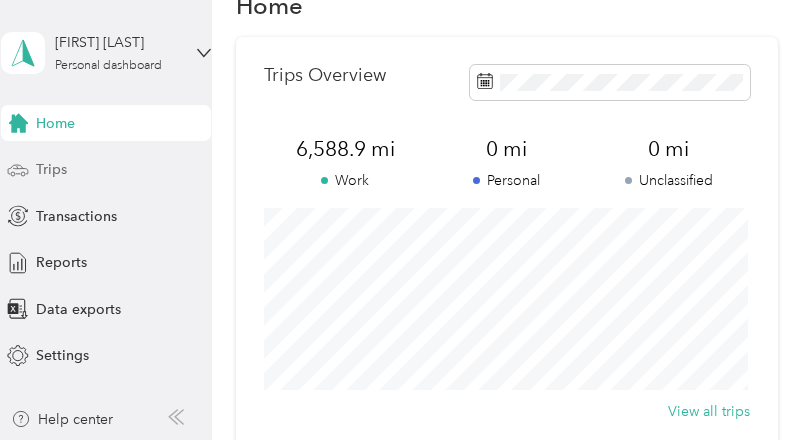 click on "Trips" at bounding box center [51, 169] 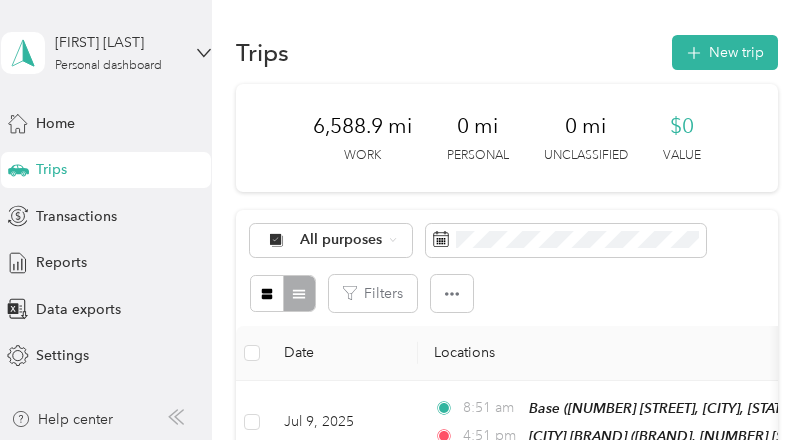 scroll, scrollTop: 0, scrollLeft: 0, axis: both 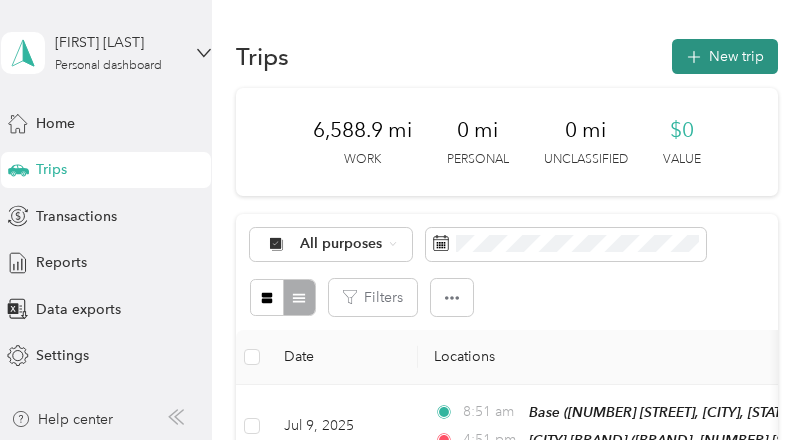 click on "New trip" at bounding box center (725, 56) 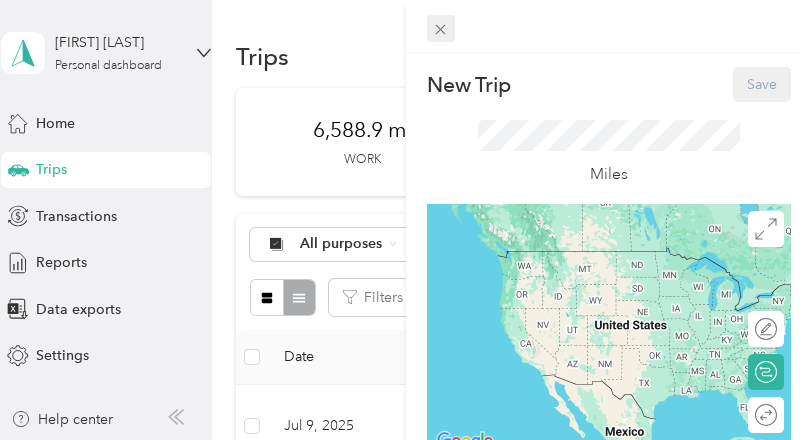 click 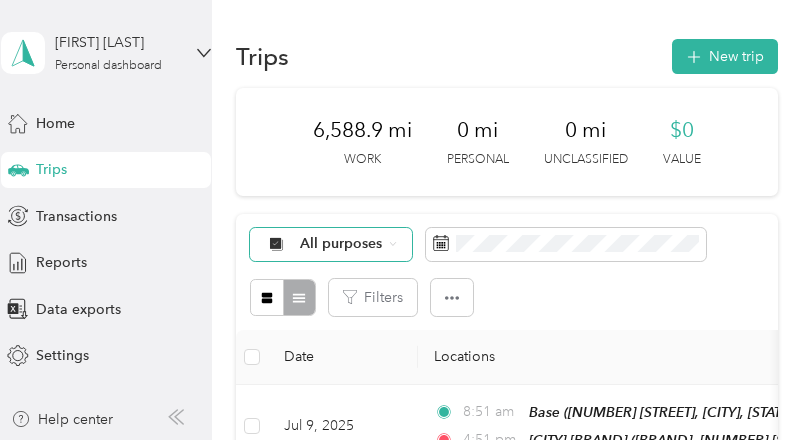 click on "All purposes" at bounding box center (331, 245) 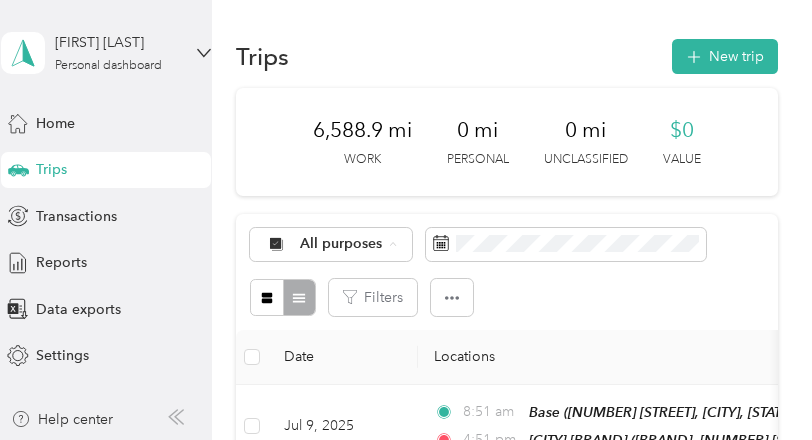 click on "Great Lakes Wine & Spirits" at bounding box center (387, 350) 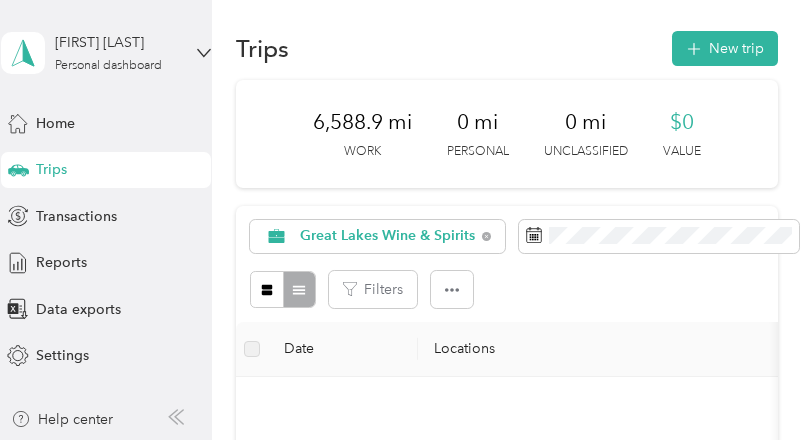 scroll, scrollTop: 6, scrollLeft: 0, axis: vertical 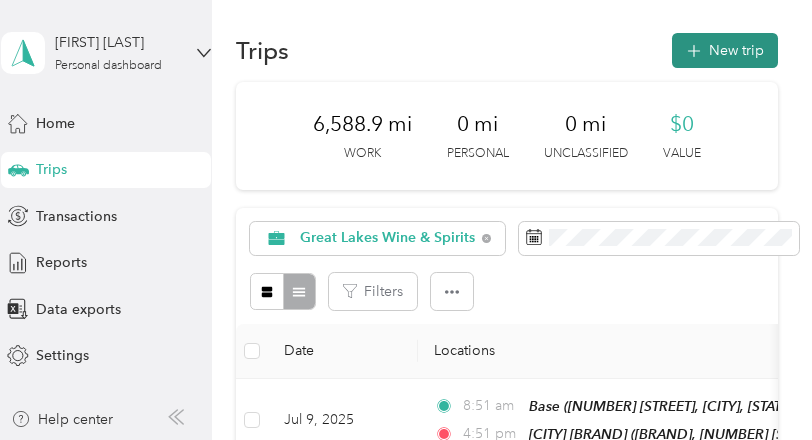 click on "New trip" at bounding box center [725, 50] 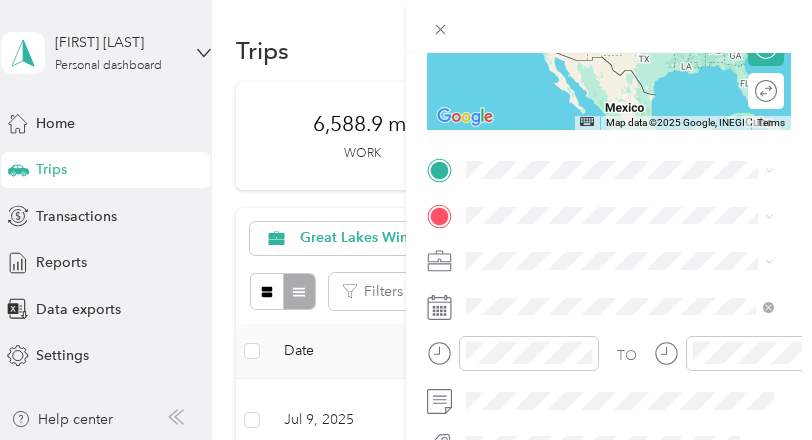 scroll, scrollTop: 338, scrollLeft: 0, axis: vertical 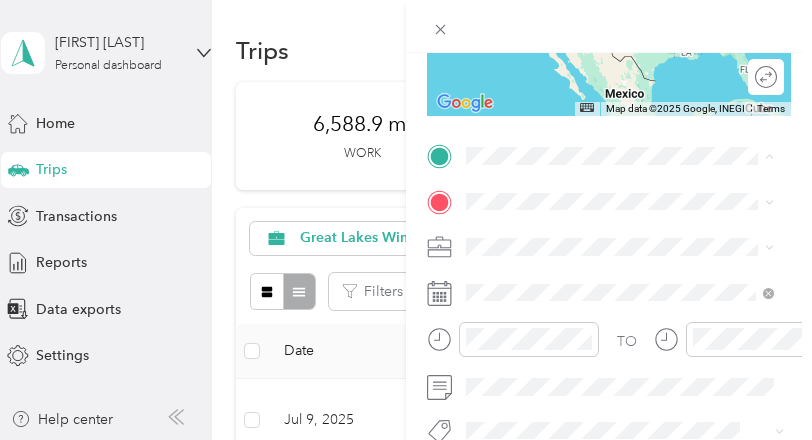 click on "Base [NUMBER] [STREET], [CITY], [STATE], [COUNTRY] , [POSTAL_CODE], [CITY], [STATE], [COUNTRY]" at bounding box center [635, 268] 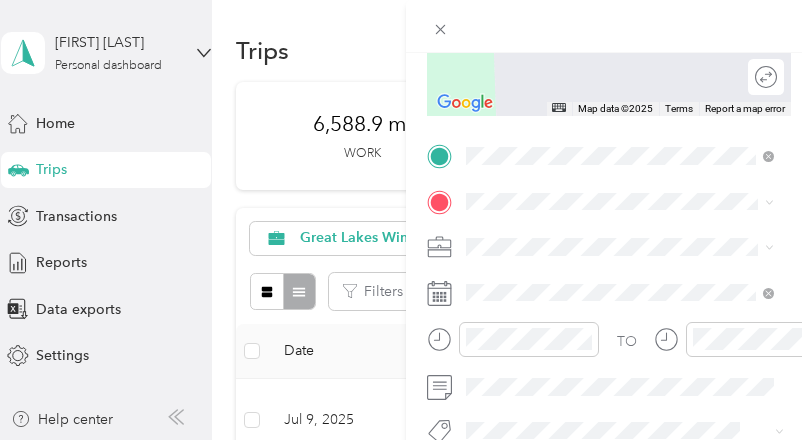 click on "[BRAND] [BRAND], [NUMBER] [STREET], [CITY], [STATE] [STREET], [POSTAL_CODE], [CITY], [STATE]" at bounding box center (632, 422) 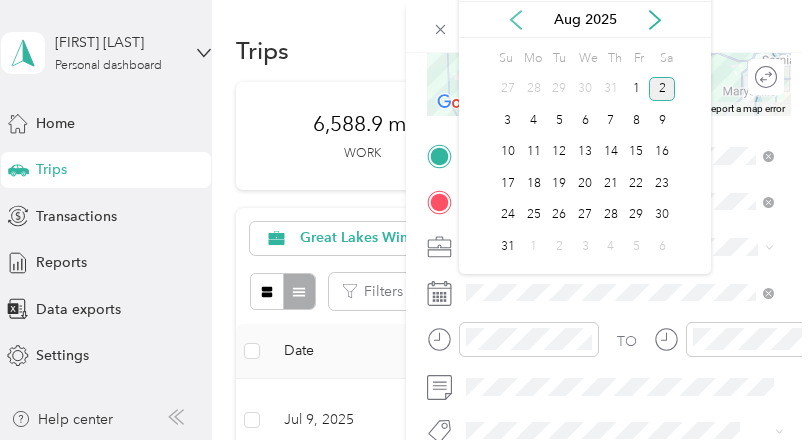 click 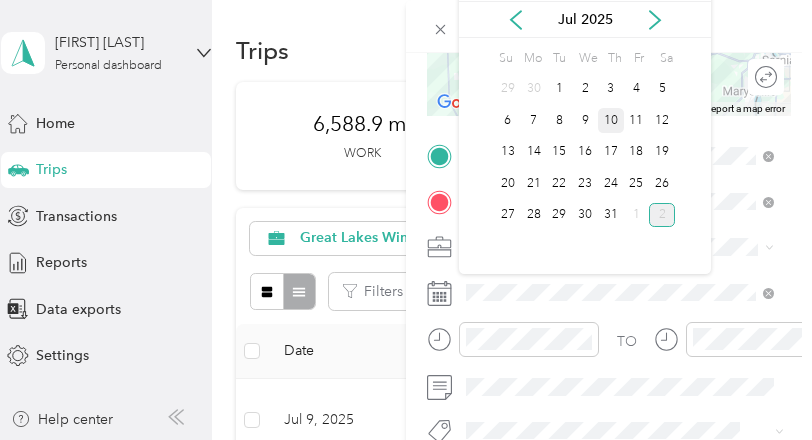 click on "10" at bounding box center (611, 120) 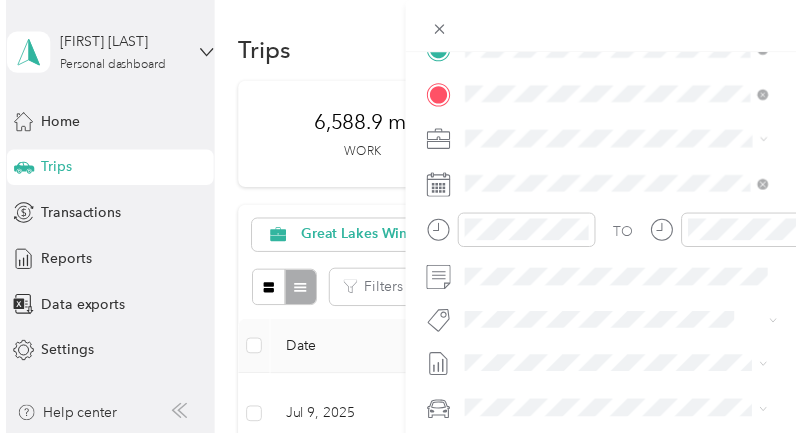 scroll, scrollTop: 475, scrollLeft: 0, axis: vertical 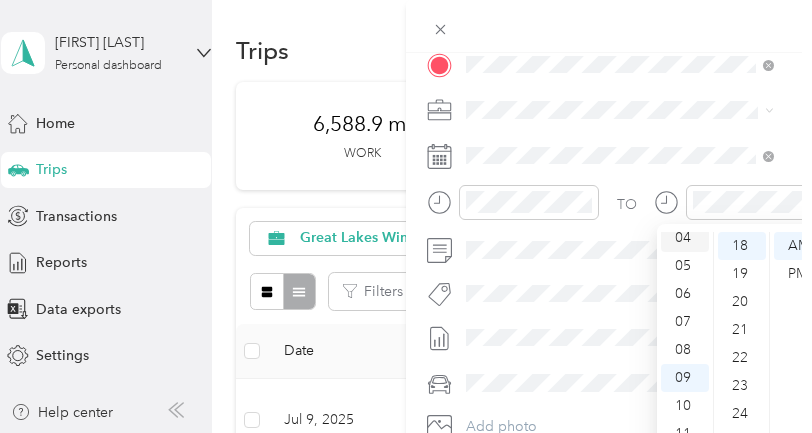 click on "04" at bounding box center (685, 238) 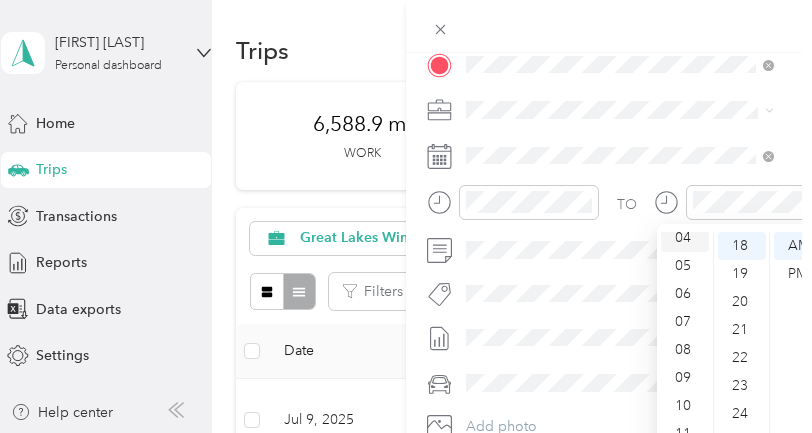 scroll, scrollTop: 112, scrollLeft: 0, axis: vertical 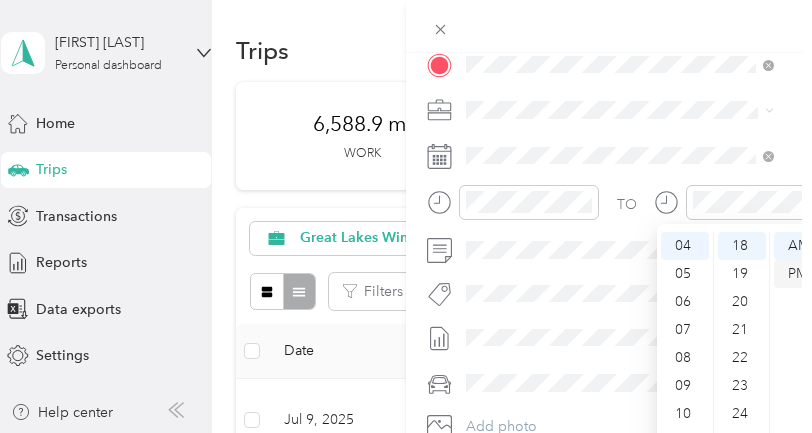click on "PM" at bounding box center [798, 274] 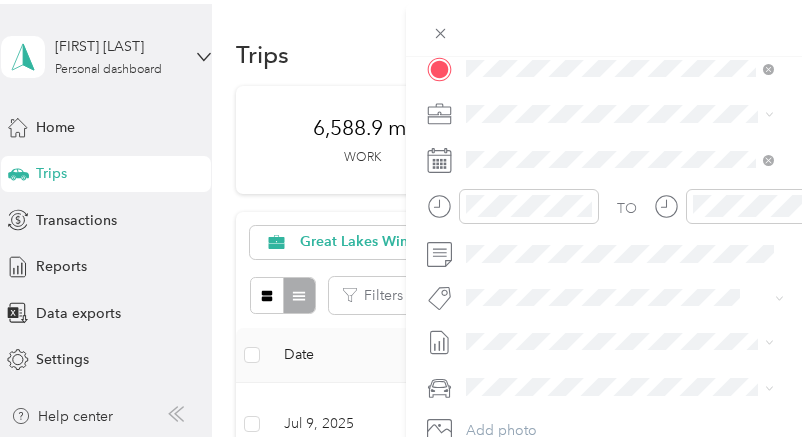 scroll, scrollTop: 0, scrollLeft: 0, axis: both 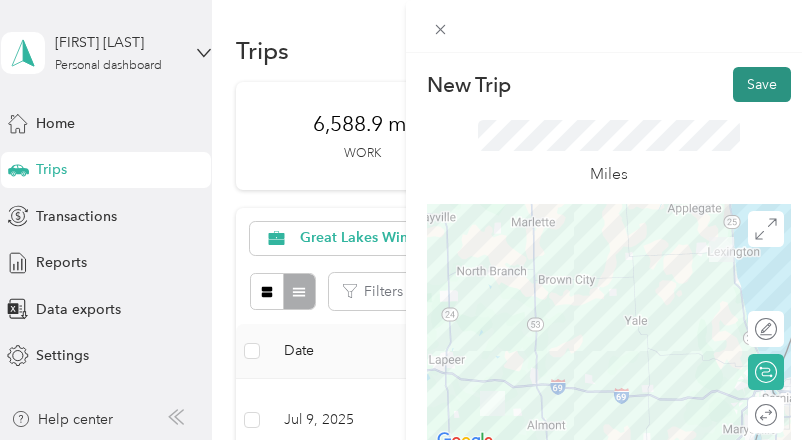 click on "Save" at bounding box center [762, 84] 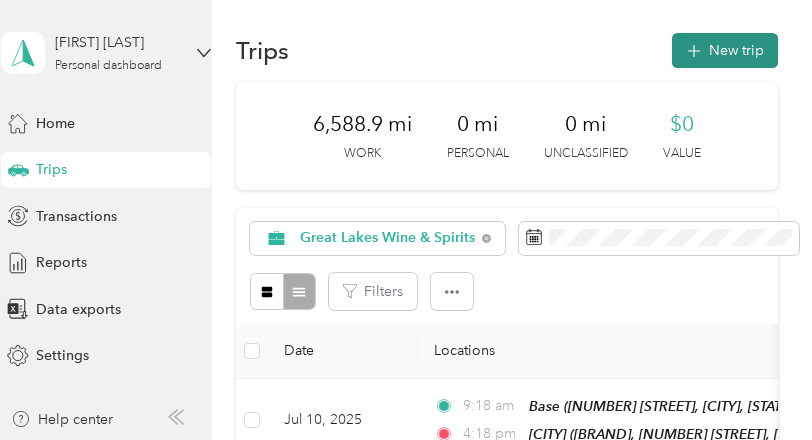 click on "New trip" at bounding box center (725, 50) 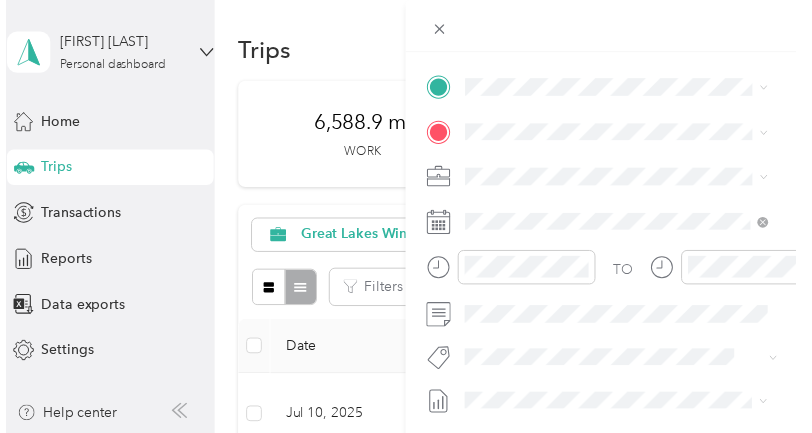 scroll, scrollTop: 396, scrollLeft: 0, axis: vertical 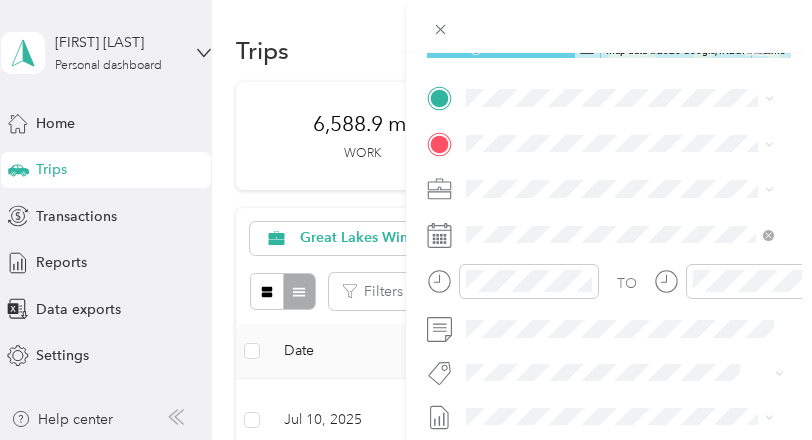 click on "Base [NUMBER] [STREET], [CITY], [STATE], [COUNTRY] , [POSTAL_CODE], [CITY], [STATE], [COUNTRY]" at bounding box center [635, 209] 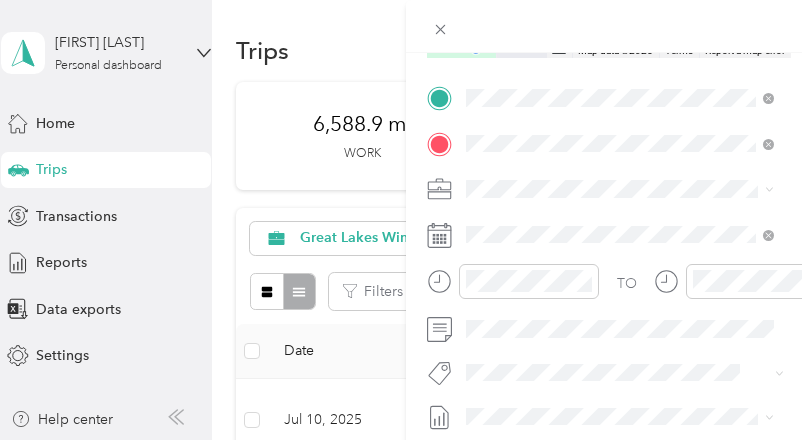 click on "[NUMBER] [STREET]
[CITY], [STATE] [POSTAL_CODE], [COUNTRY]" at bounding box center (635, 232) 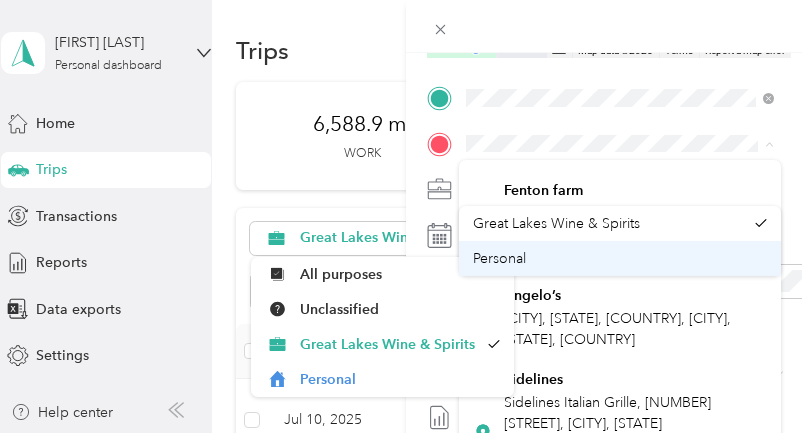 scroll, scrollTop: 240, scrollLeft: 0, axis: vertical 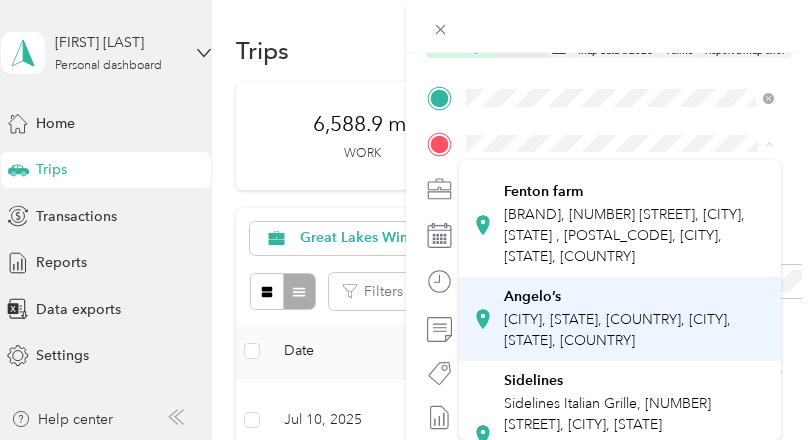 click on "[CITY], [STATE], [COUNTRY], [CITY], [STATE], [COUNTRY]" at bounding box center [617, 330] 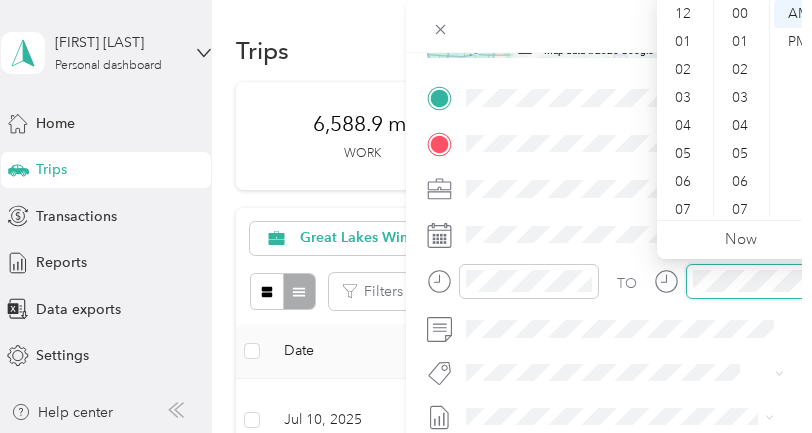 scroll, scrollTop: 530, scrollLeft: 0, axis: vertical 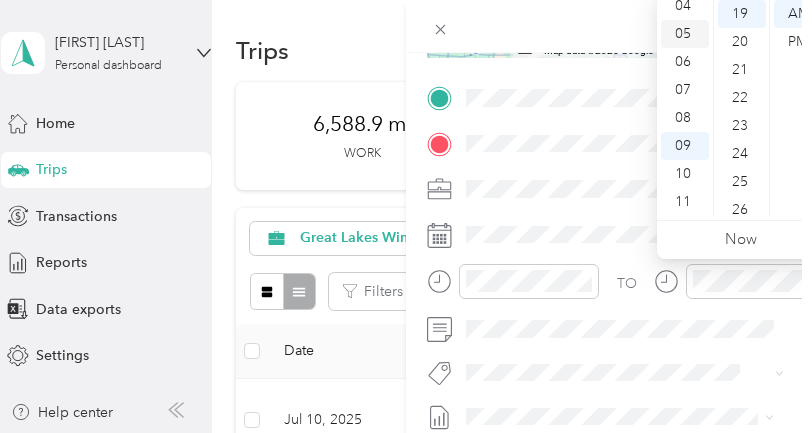 click on "05" at bounding box center [685, 34] 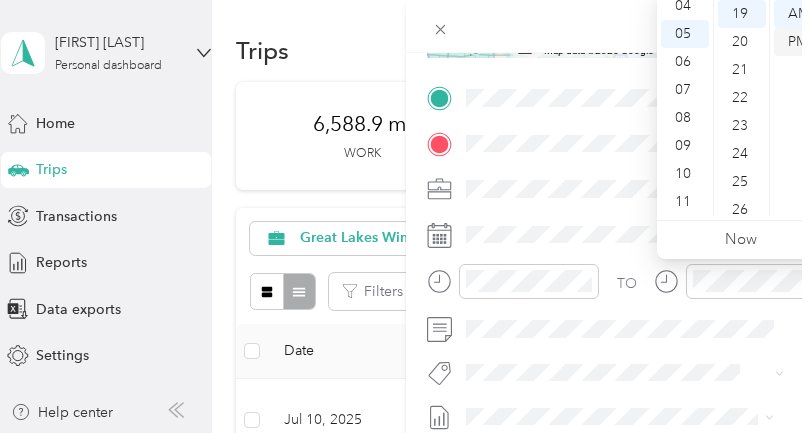 click on "PM" at bounding box center [798, 42] 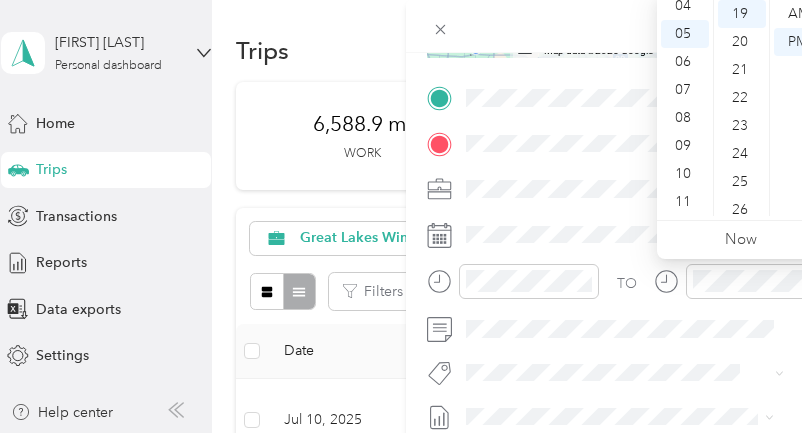 click at bounding box center (740, 288) 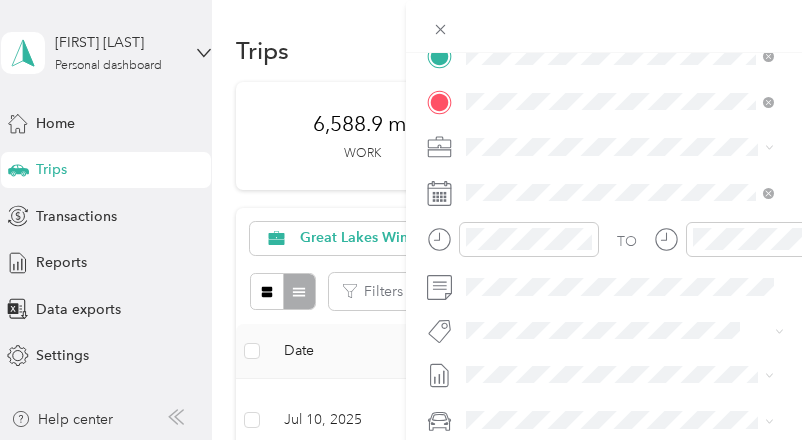 scroll, scrollTop: 439, scrollLeft: 0, axis: vertical 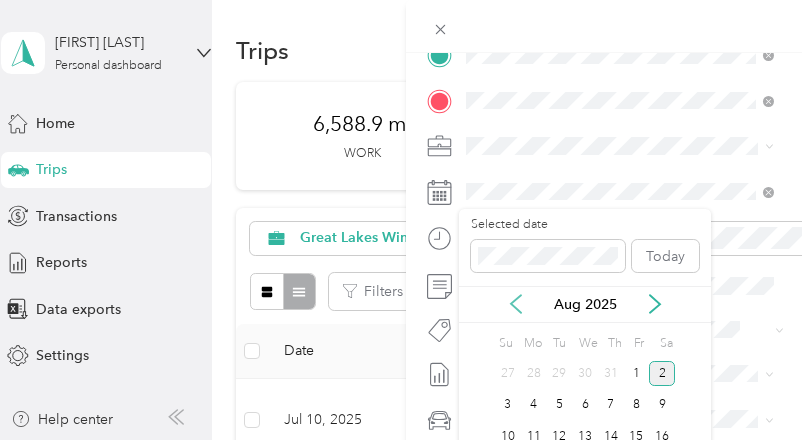click 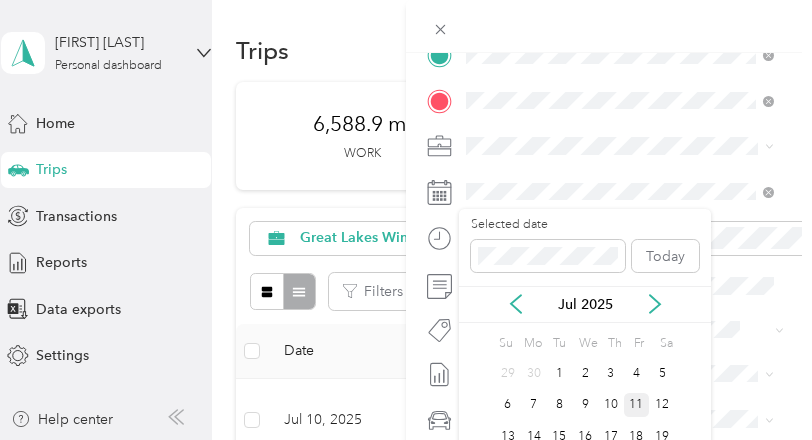 click on "11" at bounding box center (637, 405) 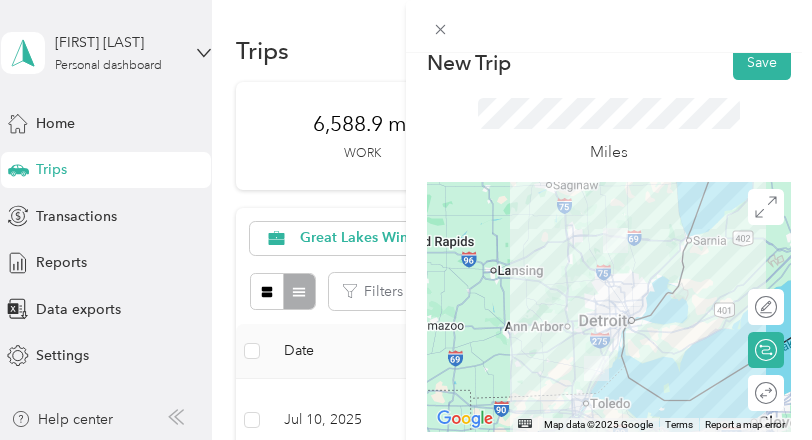 scroll, scrollTop: 0, scrollLeft: 0, axis: both 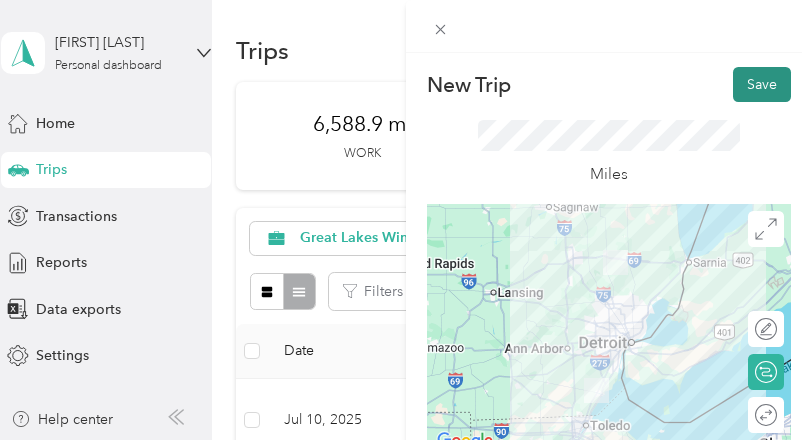click on "Save" at bounding box center (762, 84) 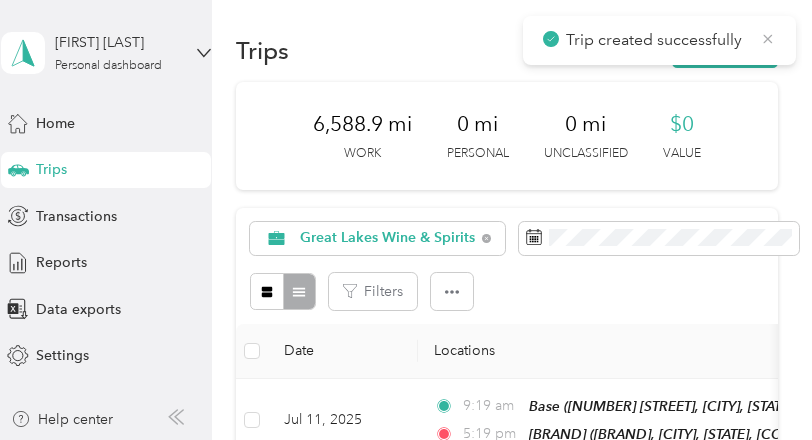 click 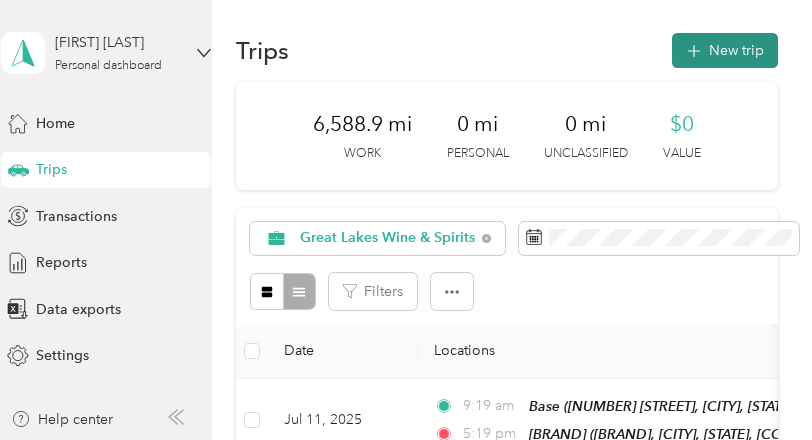 click on "New trip" at bounding box center (725, 50) 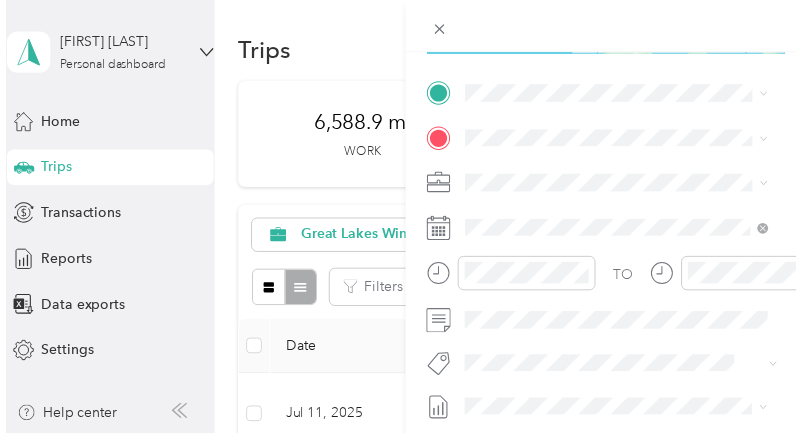 scroll, scrollTop: 394, scrollLeft: 0, axis: vertical 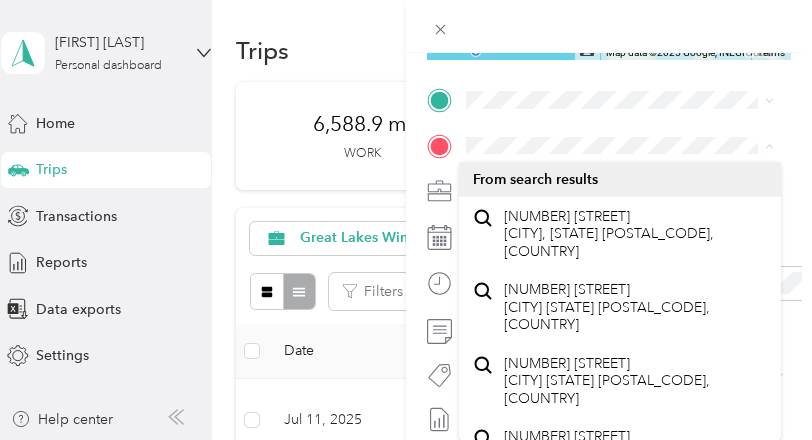 click on "TO Add photo" at bounding box center (609, 325) 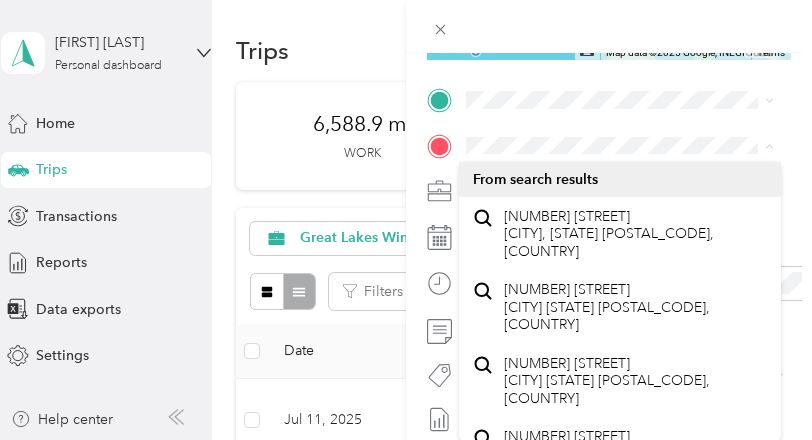 click on "[NUMBER] [STREET], [CITY], [STATE], [COUNTRY] , [POSTAL_CODE], [CITY], [STATE], [COUNTRY]" at bounding box center [626, 221] 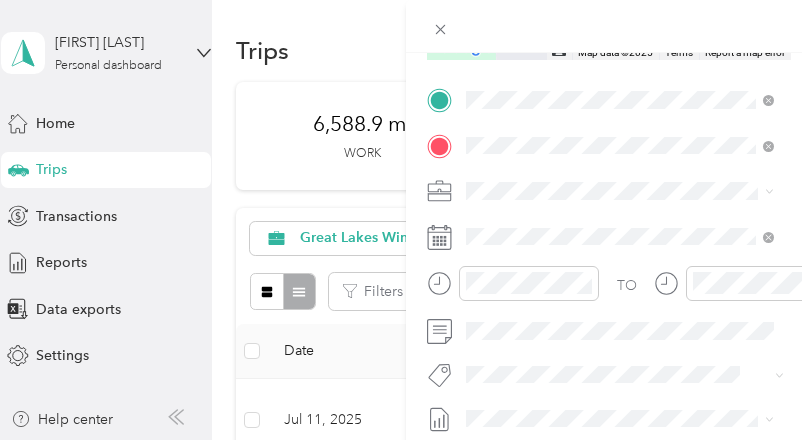 click on "Sidelines Italian Grille, [NUMBER] [STREET], [CITY], [STATE]  [POSTAL_CODE], [COUNTRY] , [POSTAL_CODE], [CITY], [STATE], [COUNTRY]" at bounding box center [611, 288] 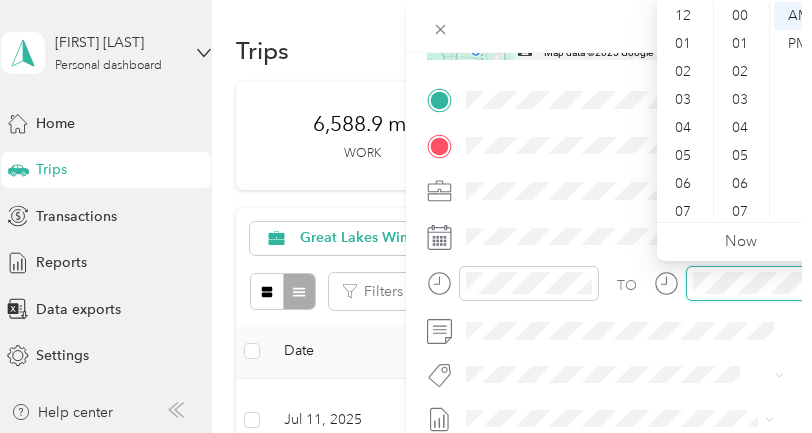 scroll, scrollTop: 557, scrollLeft: 0, axis: vertical 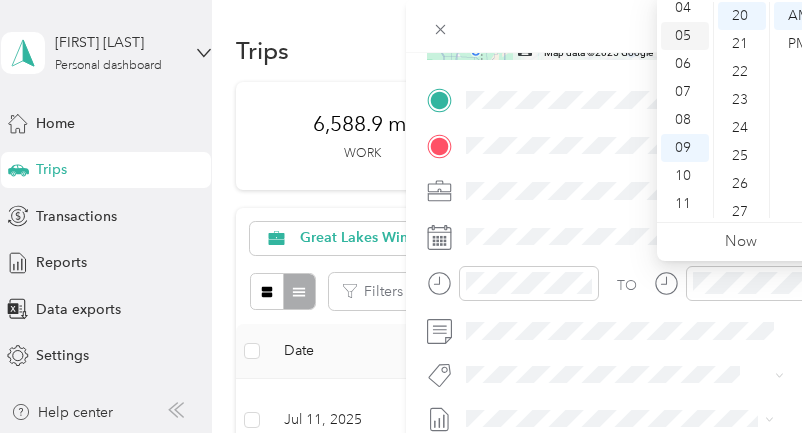 click on "05" at bounding box center (685, 36) 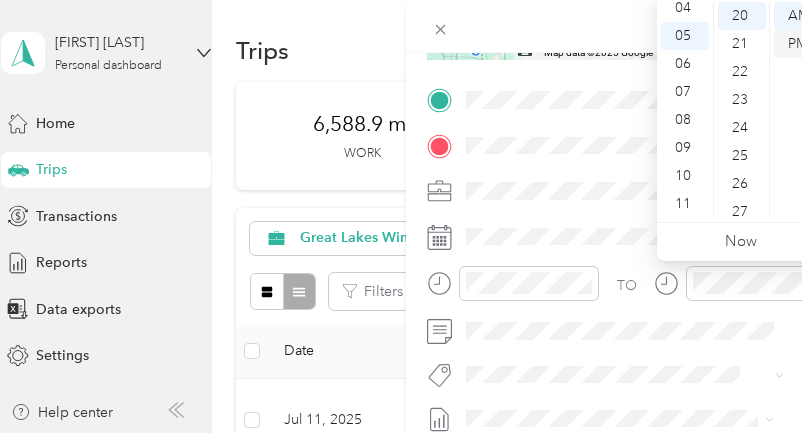 click on "PM" at bounding box center [798, 44] 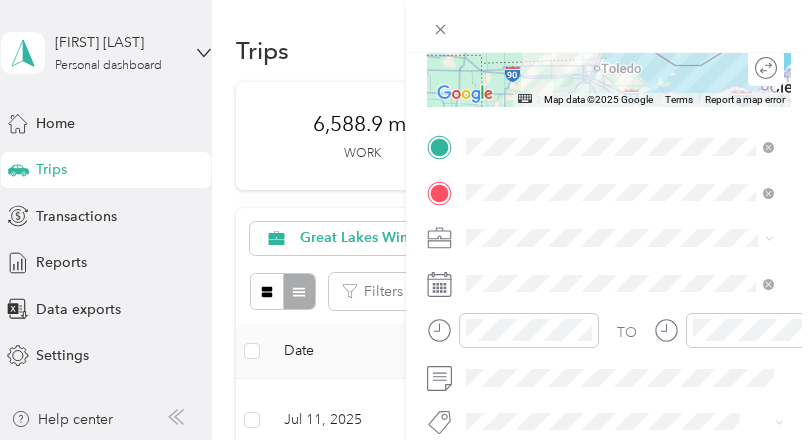 scroll, scrollTop: 345, scrollLeft: 0, axis: vertical 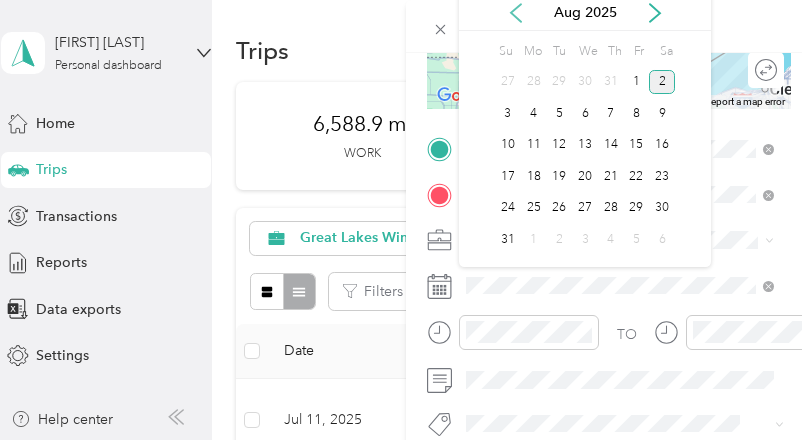 click 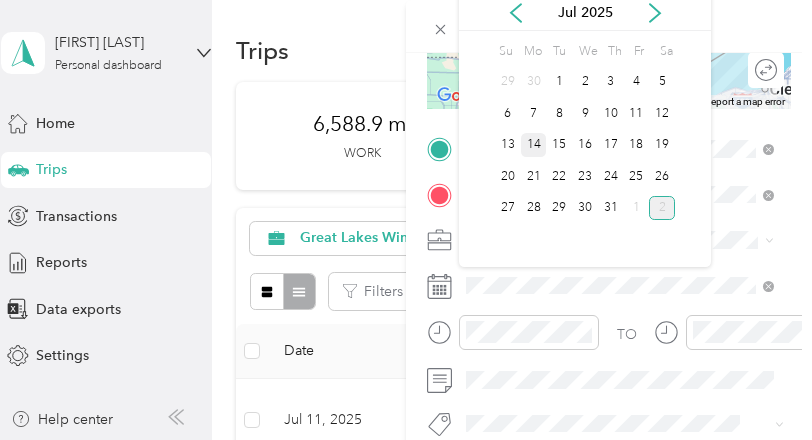 click on "14" at bounding box center (534, 145) 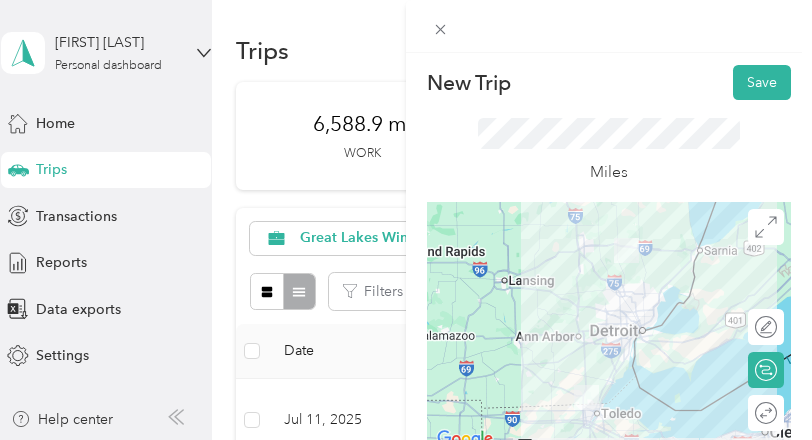 scroll, scrollTop: 0, scrollLeft: 0, axis: both 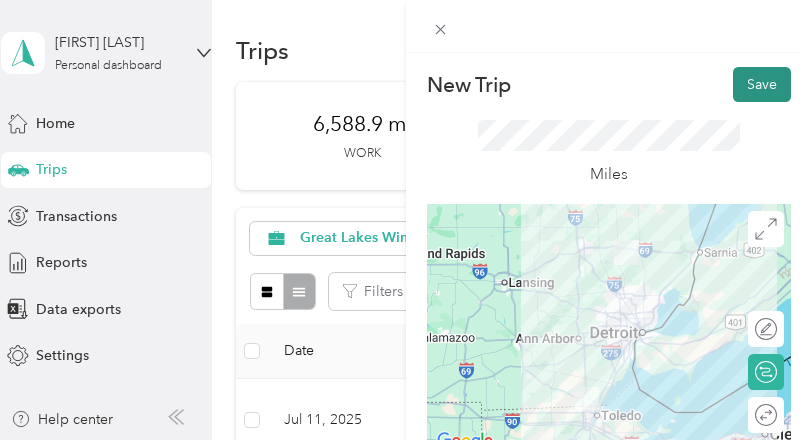 click on "Save" at bounding box center (762, 84) 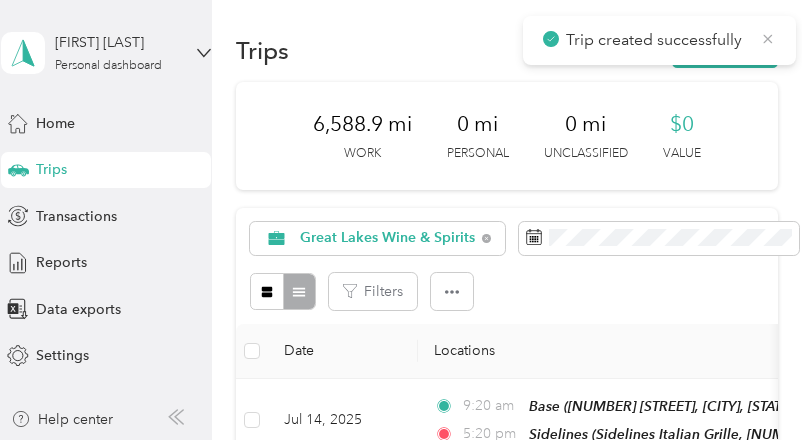 click 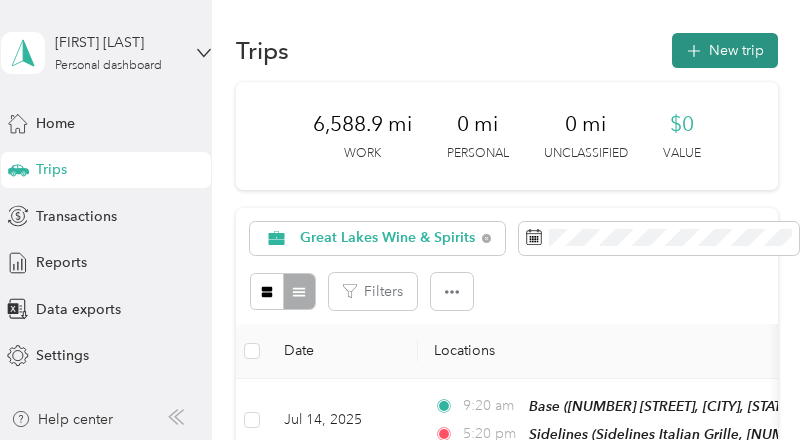 click on "New trip" at bounding box center [725, 50] 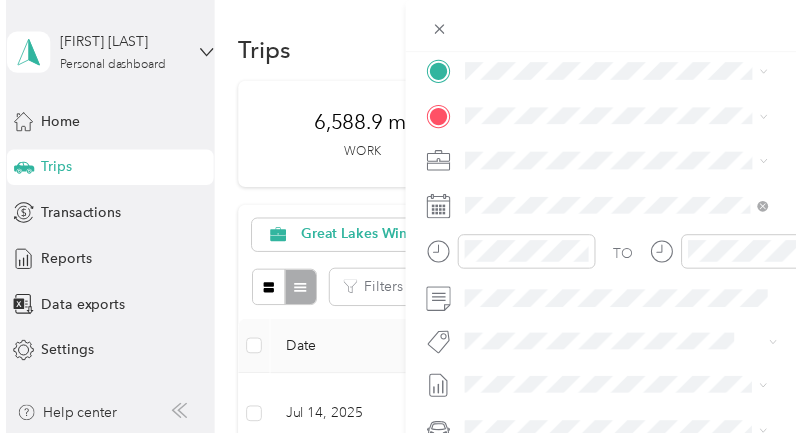 scroll, scrollTop: 422, scrollLeft: 0, axis: vertical 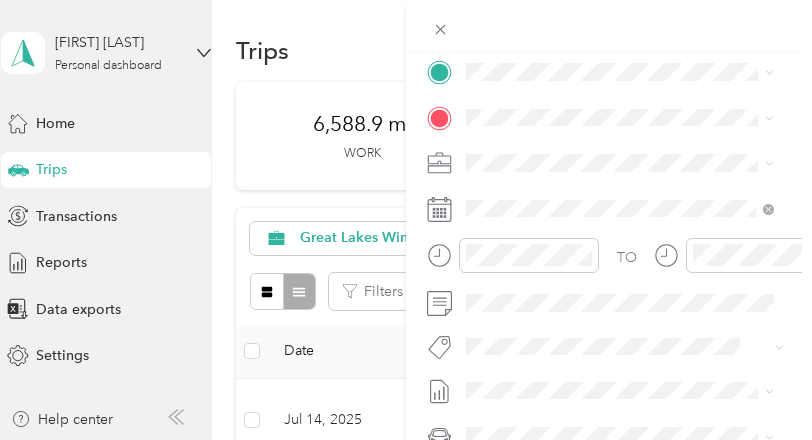 click on "Base [NUMBER] [STREET], [CITY], [STATE], [COUNTRY] , [POSTAL_CODE], [CITY], [STATE], [COUNTRY]" at bounding box center (635, 183) 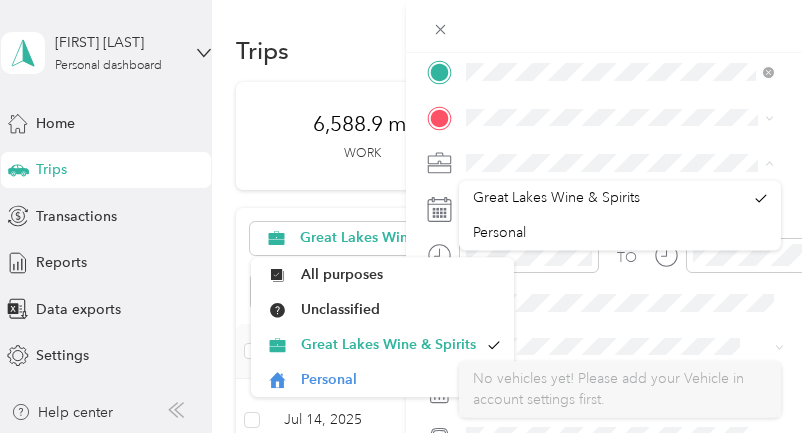 scroll, scrollTop: 0, scrollLeft: 0, axis: both 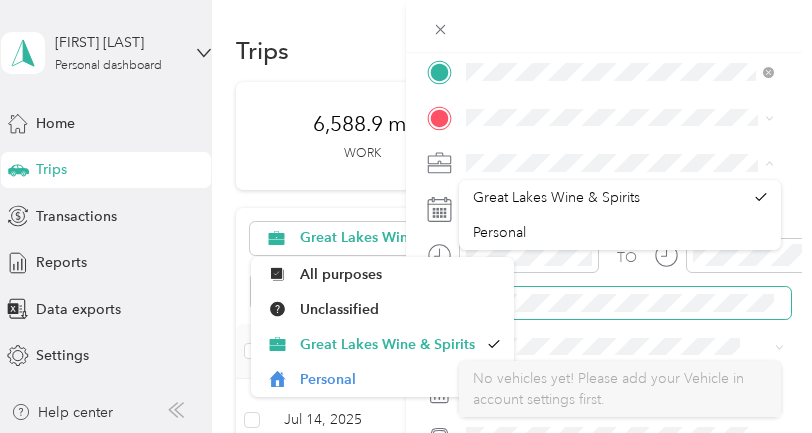 drag, startPoint x: 776, startPoint y: 226, endPoint x: 775, endPoint y: 307, distance: 81.00617 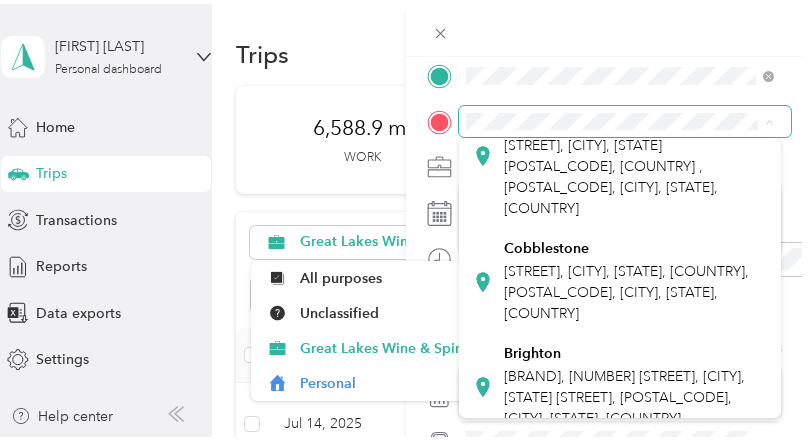 scroll, scrollTop: 518, scrollLeft: 0, axis: vertical 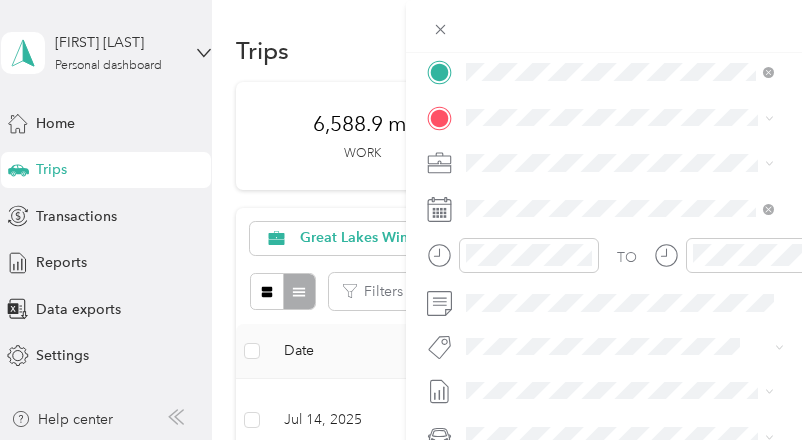 click on "[BRAND], [NUMBER] [STREET], [CITY], [STATE] [STREET], [POSTAL_CODE], [CITY], [STATE], [COUNTRY]" at bounding box center [624, 371] 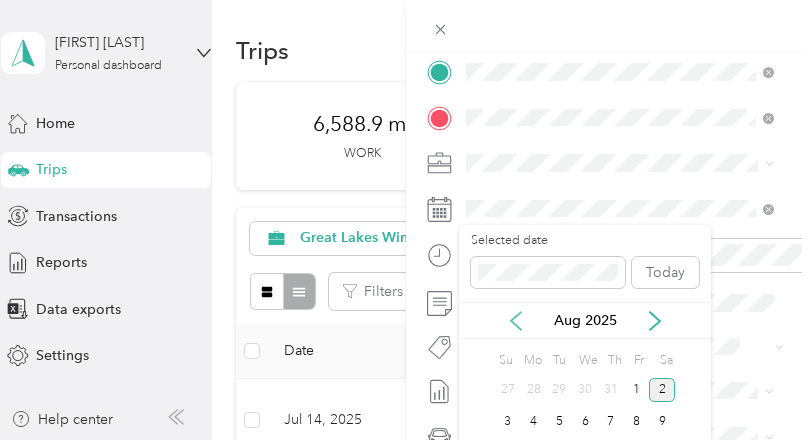 click 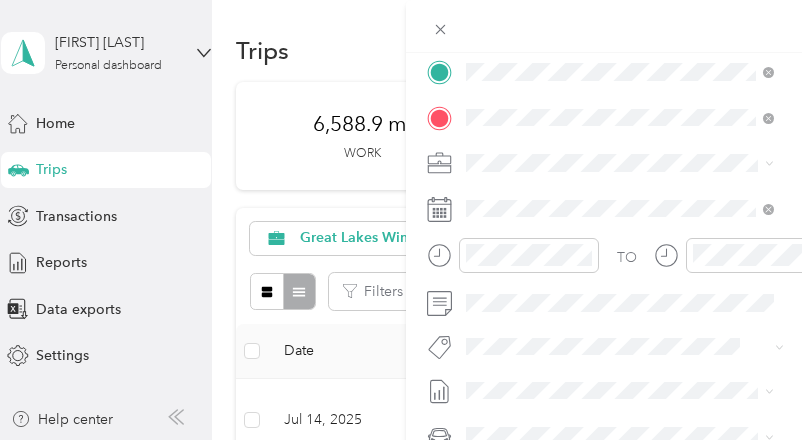 scroll, scrollTop: 0, scrollLeft: 0, axis: both 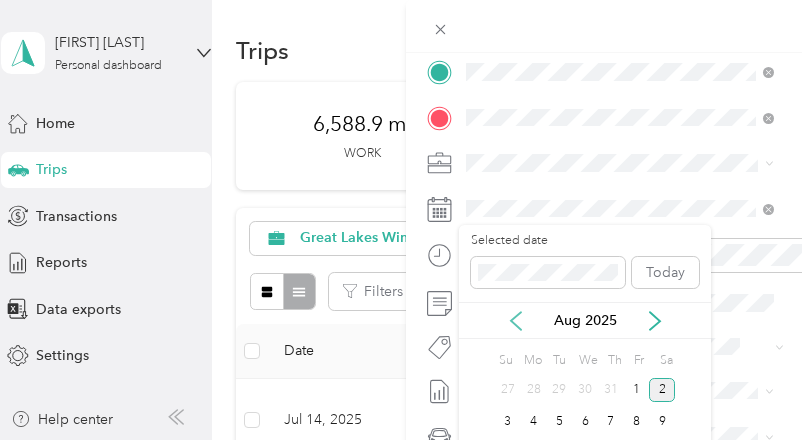 click 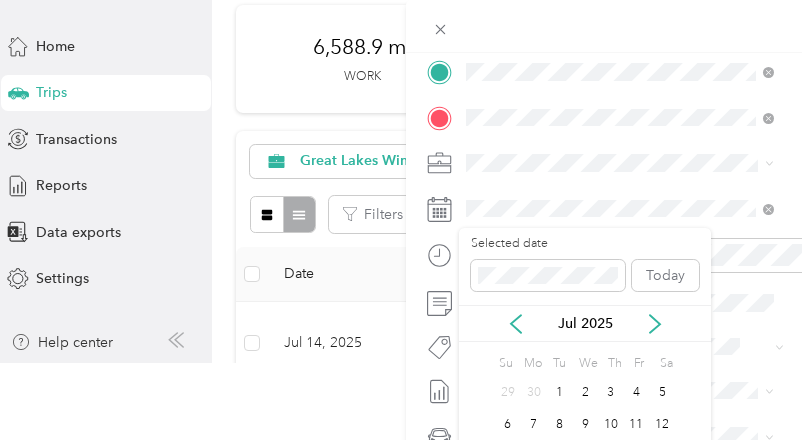 scroll, scrollTop: 80, scrollLeft: 0, axis: vertical 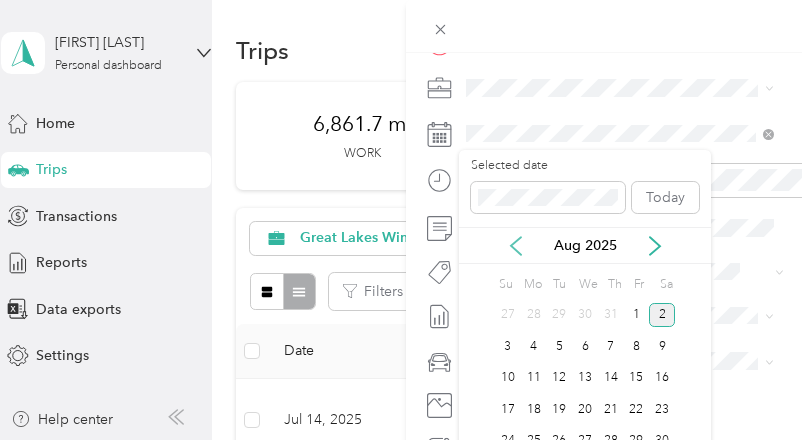click 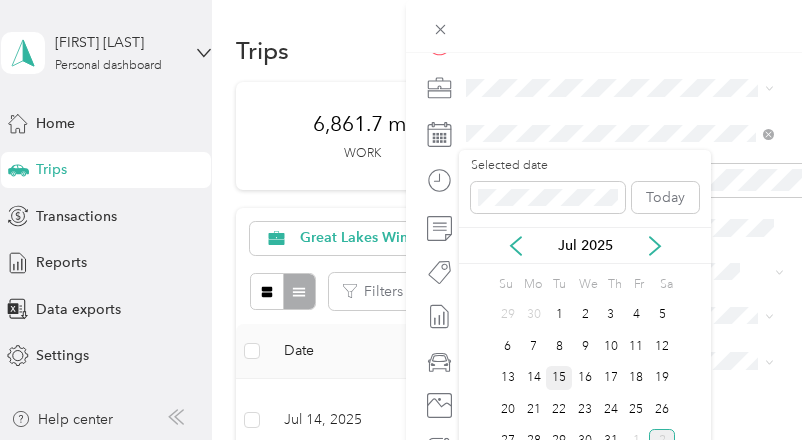 click on "15" at bounding box center (559, 378) 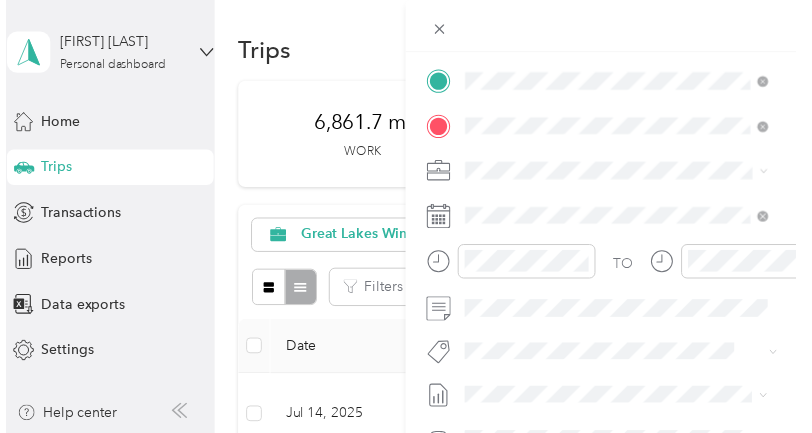 scroll, scrollTop: 409, scrollLeft: 0, axis: vertical 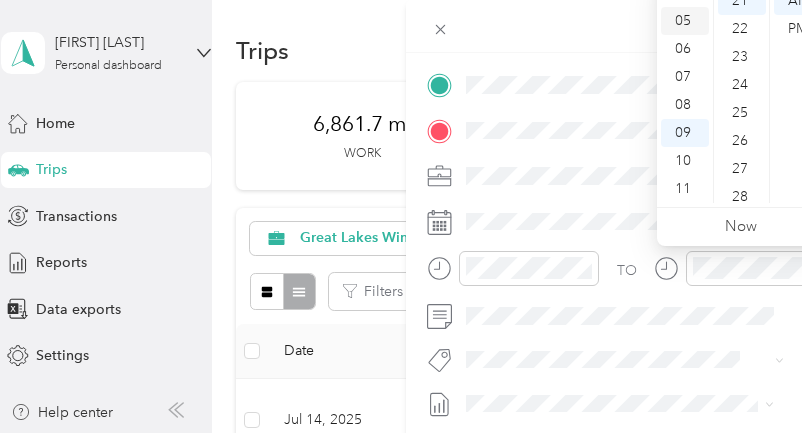 click on "05" at bounding box center [685, 21] 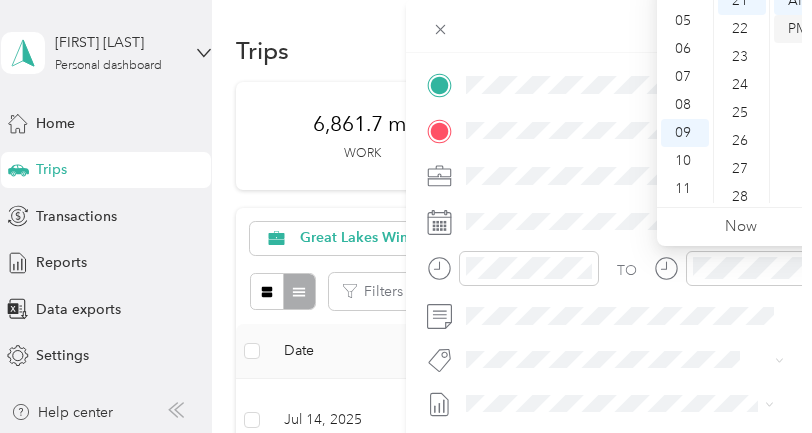 click on "PM" at bounding box center [798, 29] 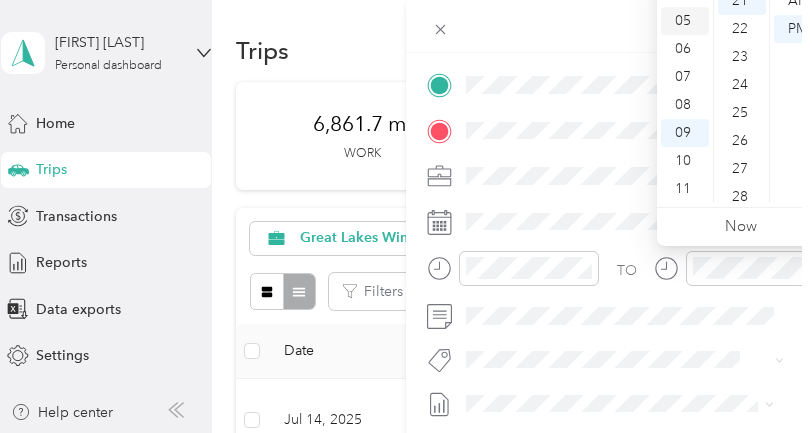 click on "05" at bounding box center [685, 21] 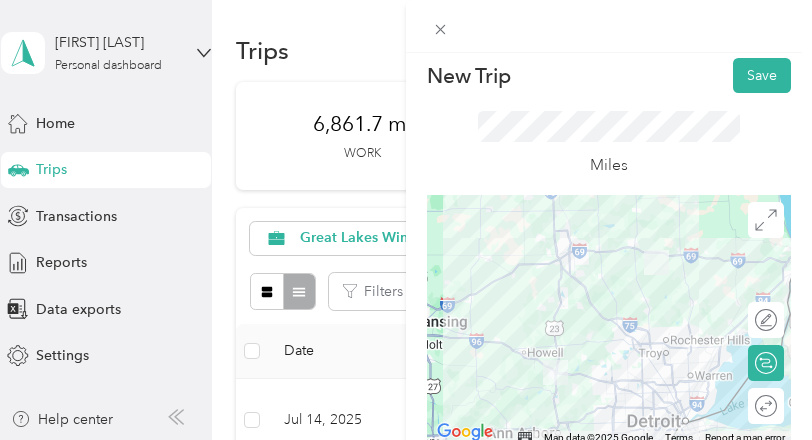 scroll, scrollTop: 0, scrollLeft: 0, axis: both 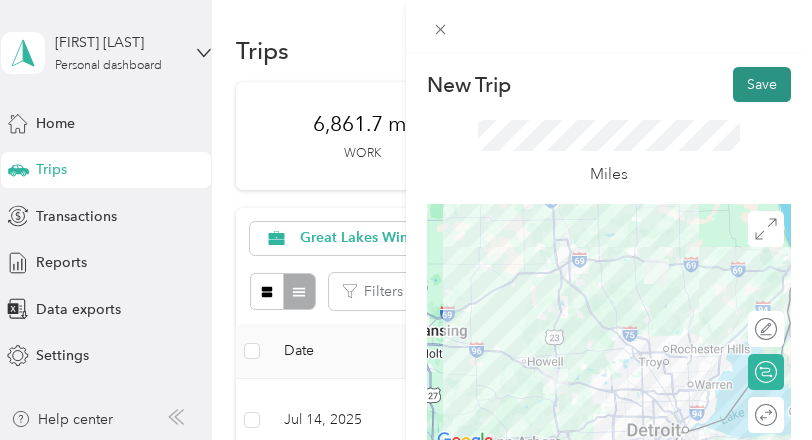 click on "Save" at bounding box center [762, 84] 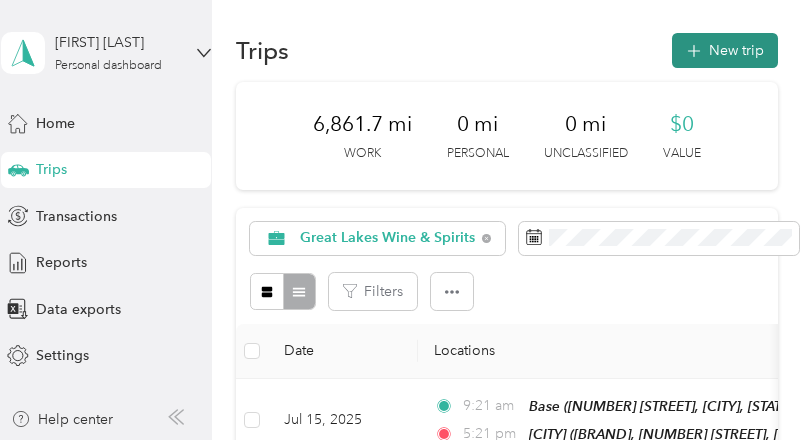 click on "New trip" at bounding box center [725, 50] 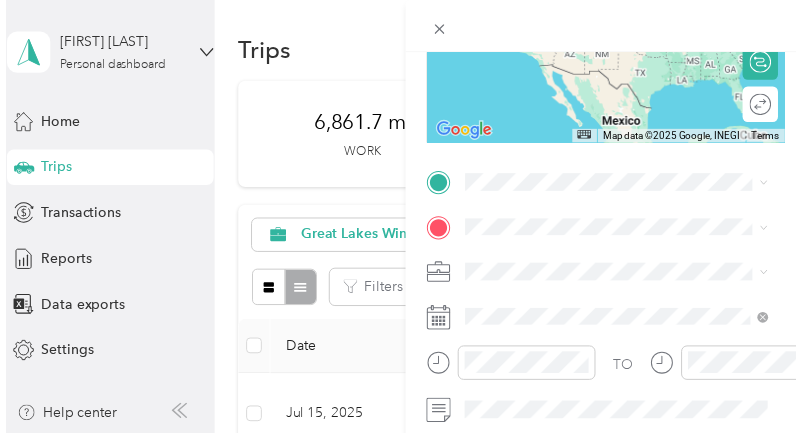 scroll, scrollTop: 361, scrollLeft: 0, axis: vertical 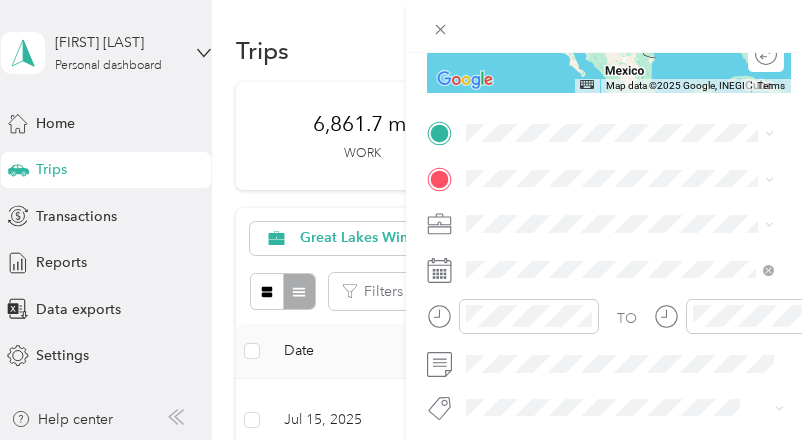 click on "Base [NUMBER] [STREET], [CITY], [STATE], [COUNTRY] , [POSTAL_CODE], [CITY], [STATE], [COUNTRY]" at bounding box center (635, 237) 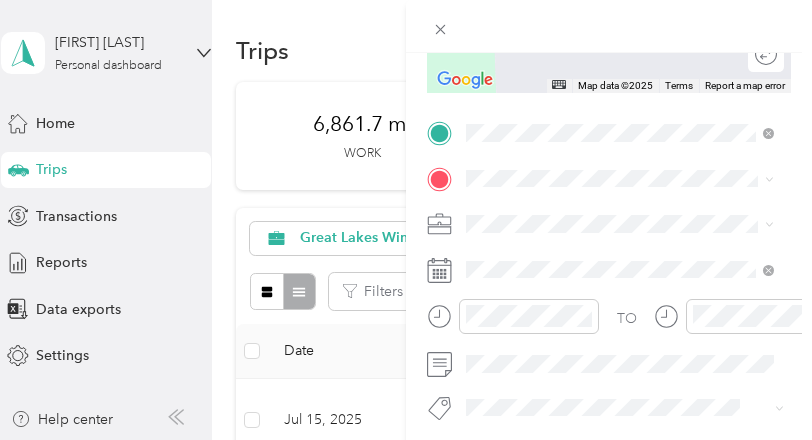 click on "From search results [CITY]
[STATE], [COUNTRY] [CITY]
[STATE], [COUNTRY] [STATE]
[COUNTRY] [CITY]
[STATE], [COUNTRY] [CITY]
[PROVINCE], [COUNTRY]" at bounding box center [620, 328] 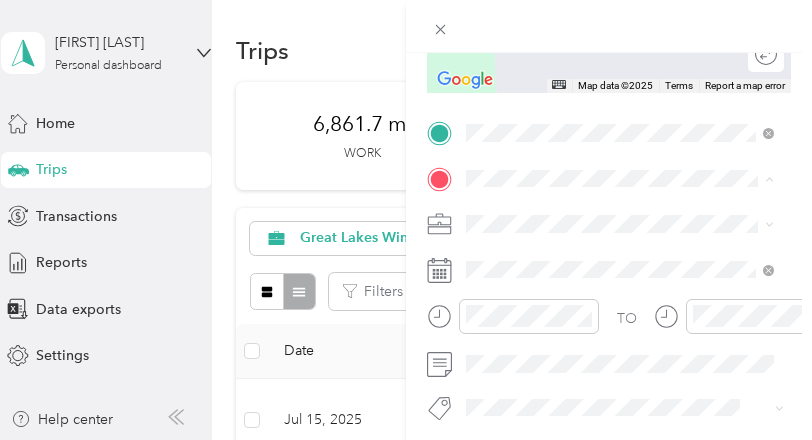 click on "[CITY]
[STATE], [COUNTRY]" at bounding box center (569, 314) 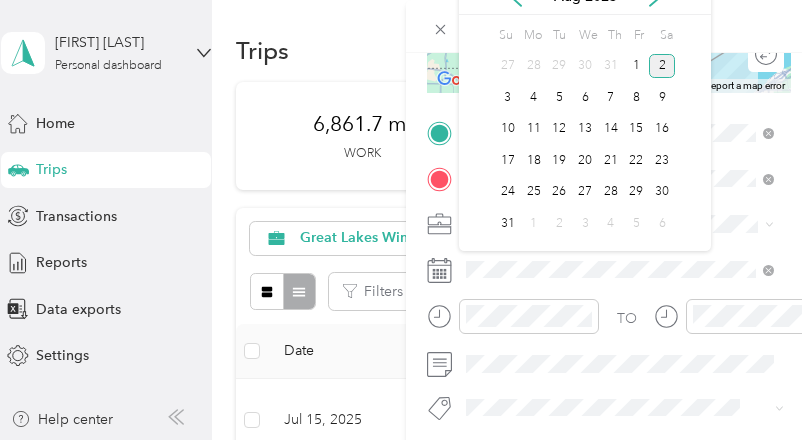 click on "Aug 2025" at bounding box center (585, -4) 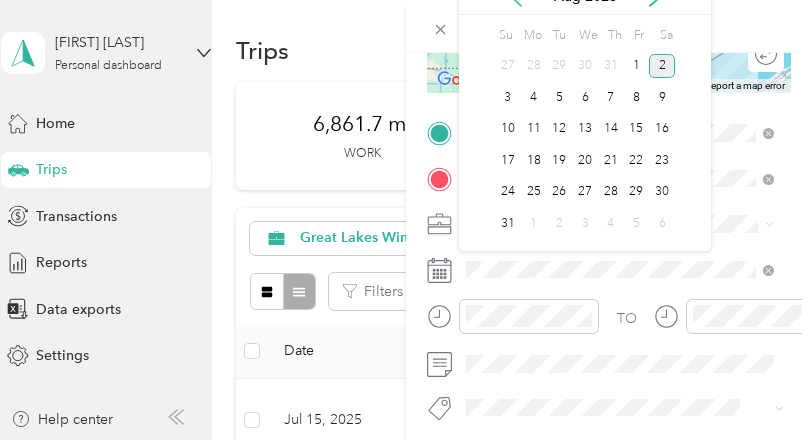 click 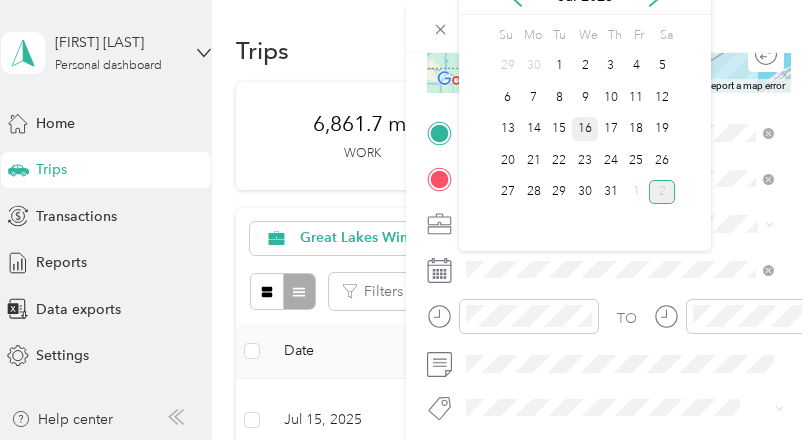 click on "16" at bounding box center [585, 129] 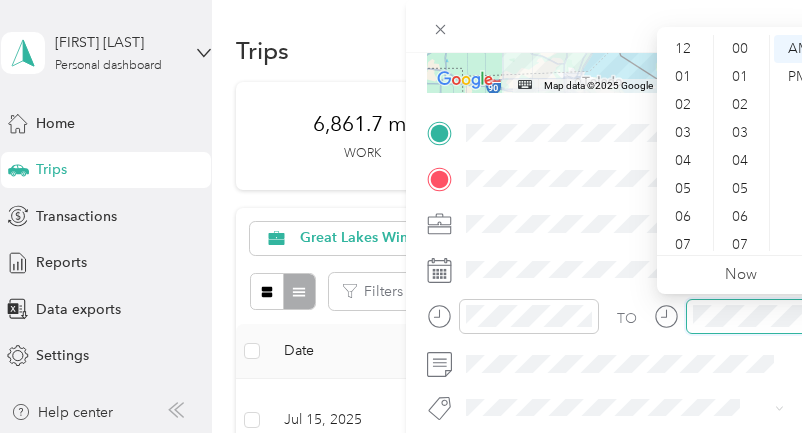 scroll, scrollTop: 616, scrollLeft: 0, axis: vertical 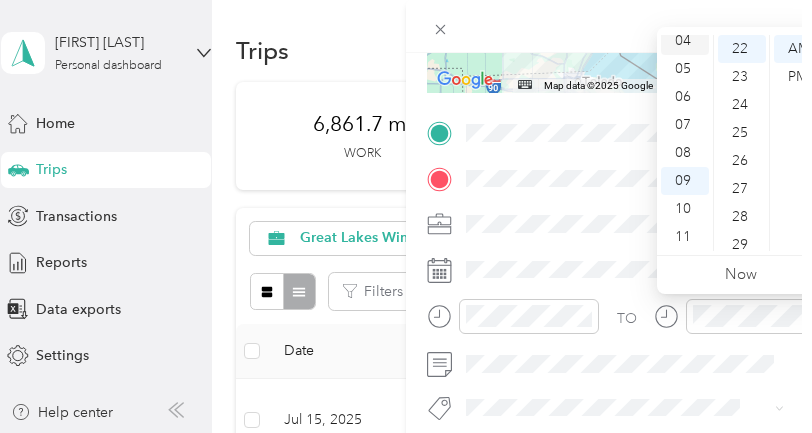 click on "04" at bounding box center [685, 41] 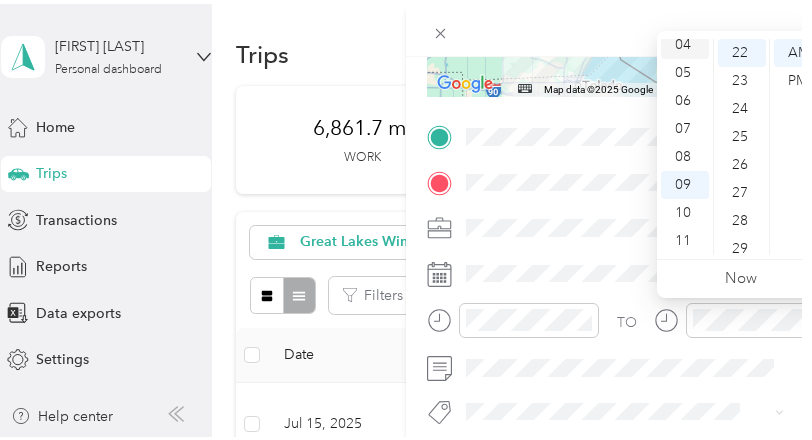 scroll, scrollTop: 112, scrollLeft: 0, axis: vertical 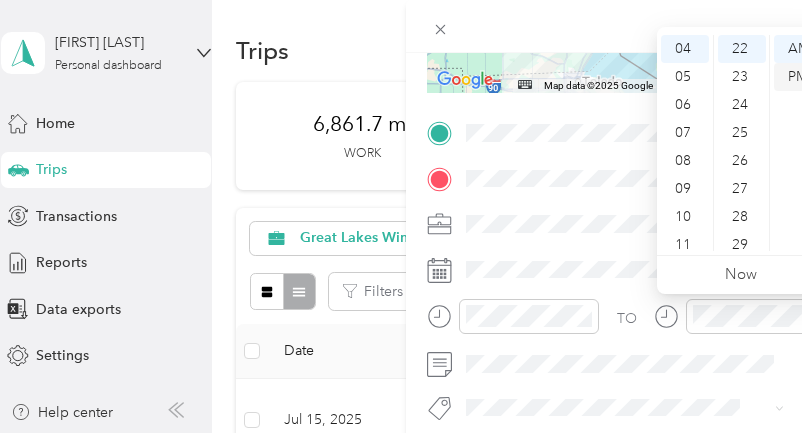 click on "PM" at bounding box center (798, 77) 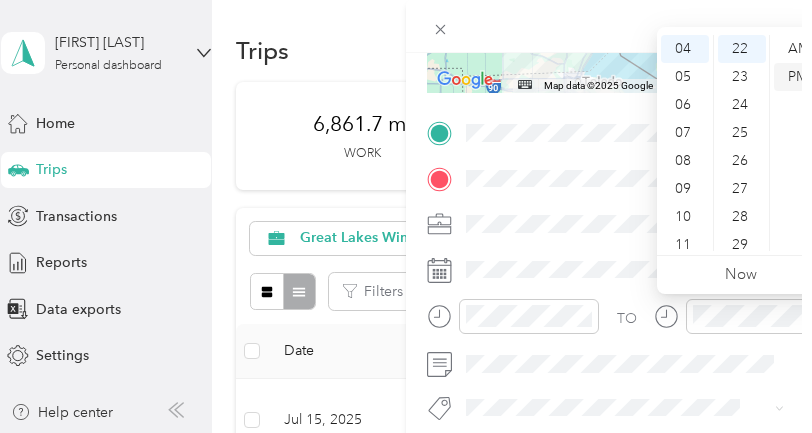 click on "PM" at bounding box center [798, 77] 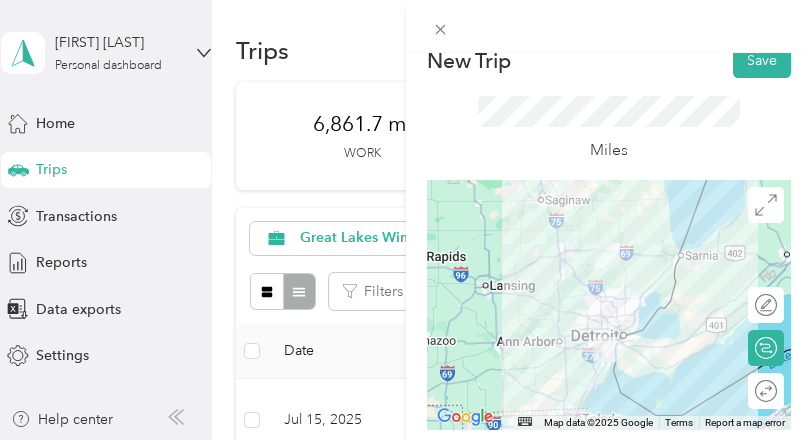 scroll, scrollTop: 0, scrollLeft: 0, axis: both 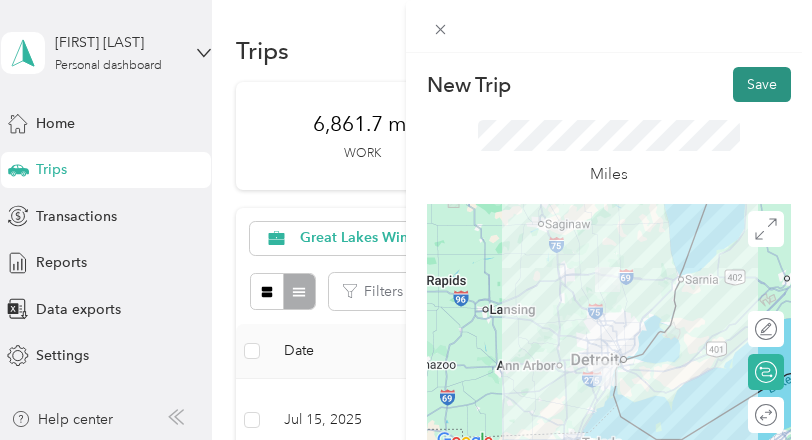 click on "Save" at bounding box center (762, 84) 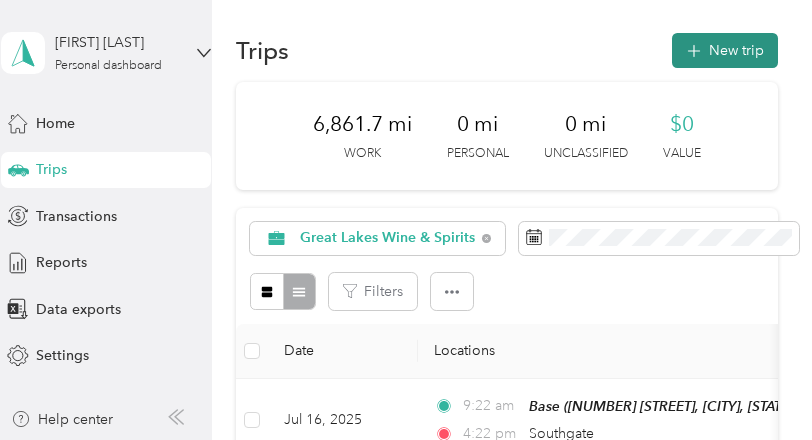 click on "New trip" at bounding box center (725, 50) 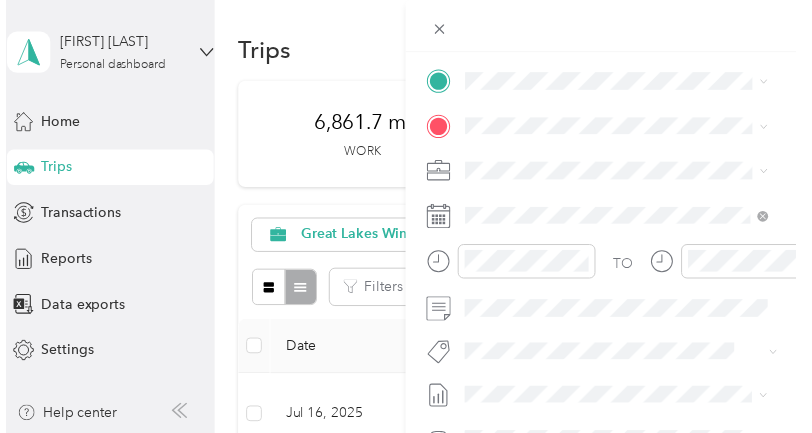 scroll, scrollTop: 411, scrollLeft: 0, axis: vertical 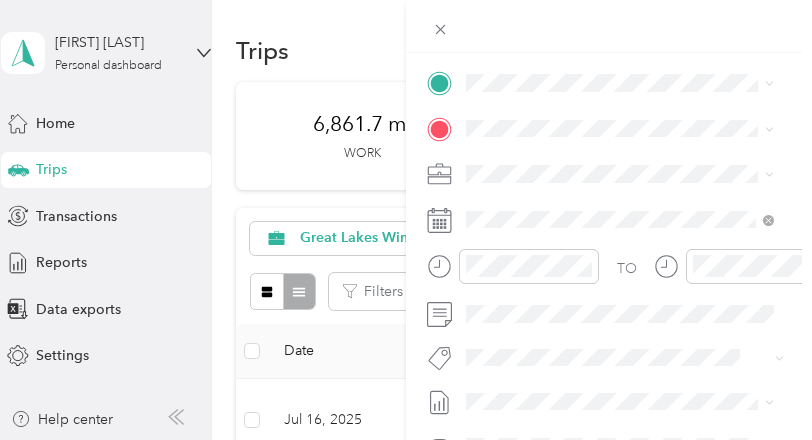 click on "Base [NUMBER] [STREET], [CITY], [STATE], [COUNTRY] , [POSTAL_CODE], [CITY], [STATE], [COUNTRY]" at bounding box center [635, 195] 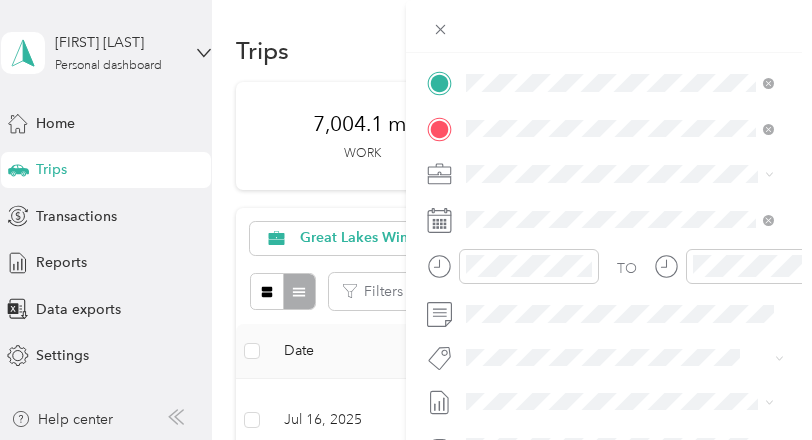 click at bounding box center (609, 26) 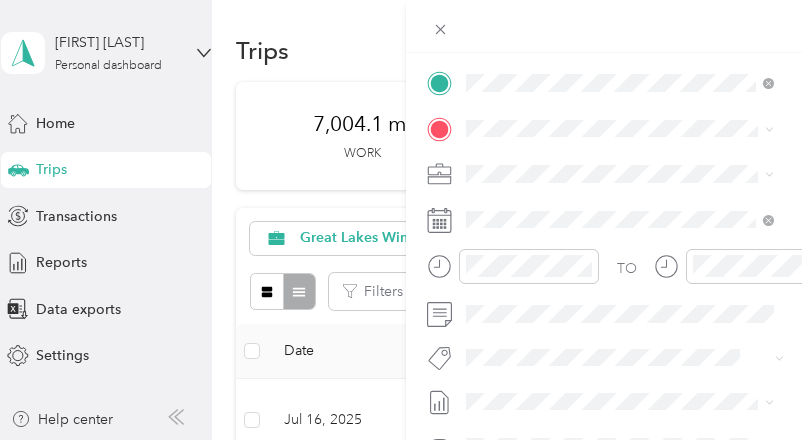 click on "[STREET]
[CITY], [STATE] [POSTAL_CODE], [COUNTRY]" at bounding box center [635, 207] 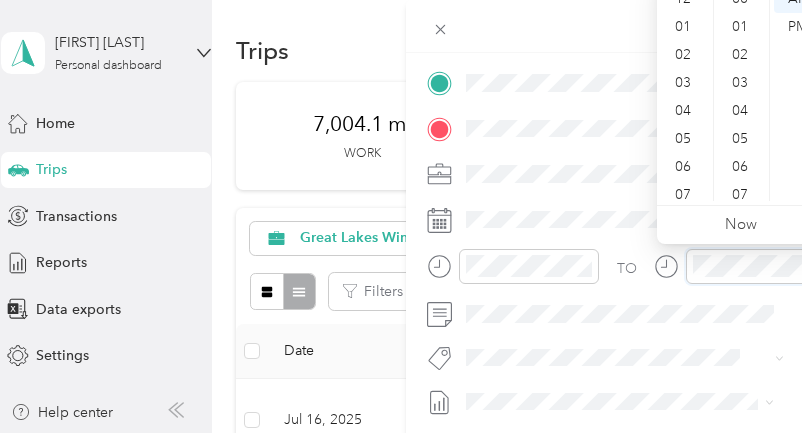 scroll, scrollTop: 639, scrollLeft: 0, axis: vertical 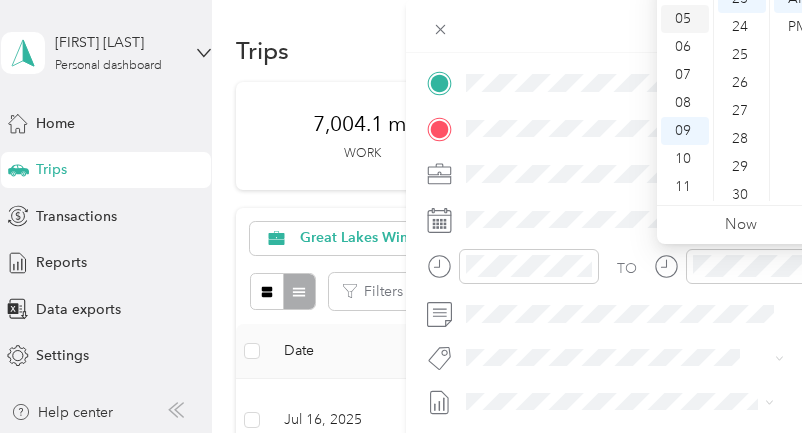 click on "05" at bounding box center [685, 19] 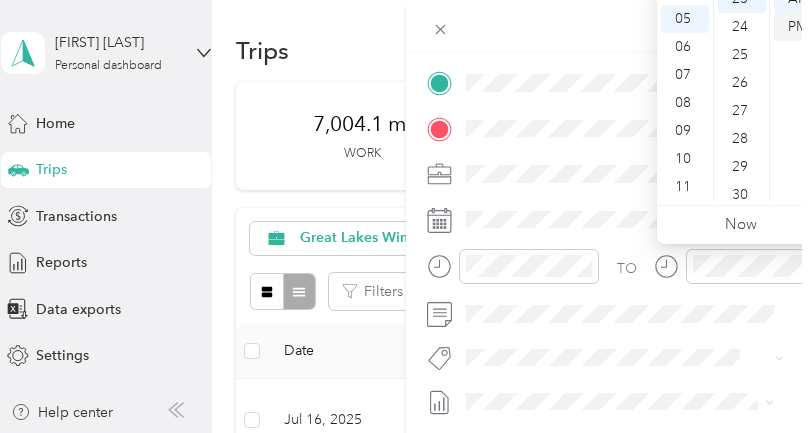 click on "PM" at bounding box center (798, 27) 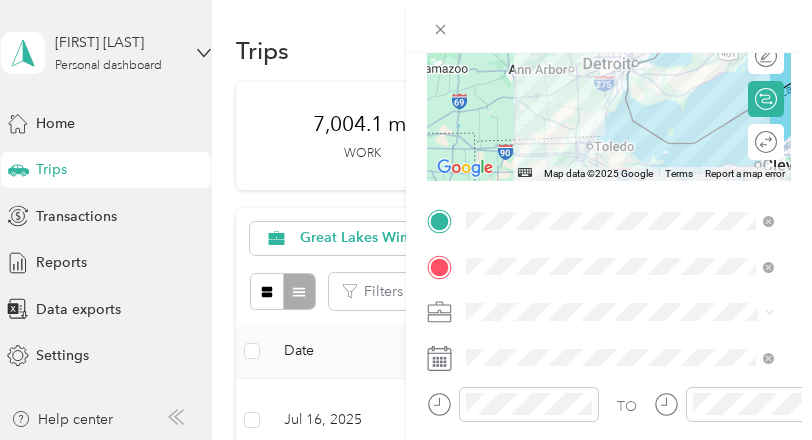 scroll, scrollTop: 269, scrollLeft: 0, axis: vertical 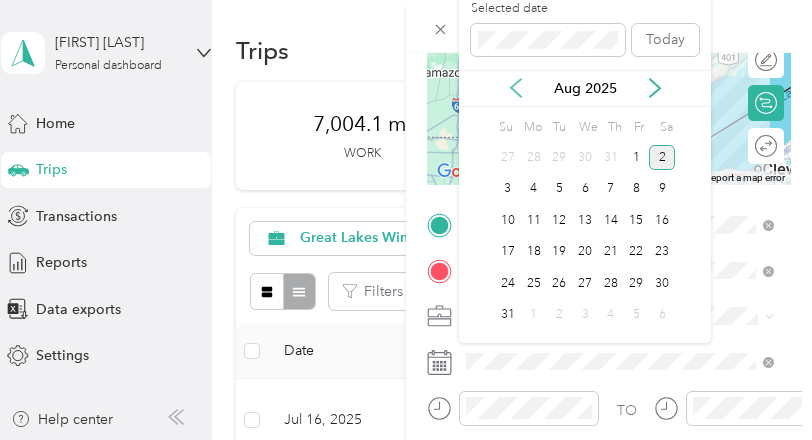 click 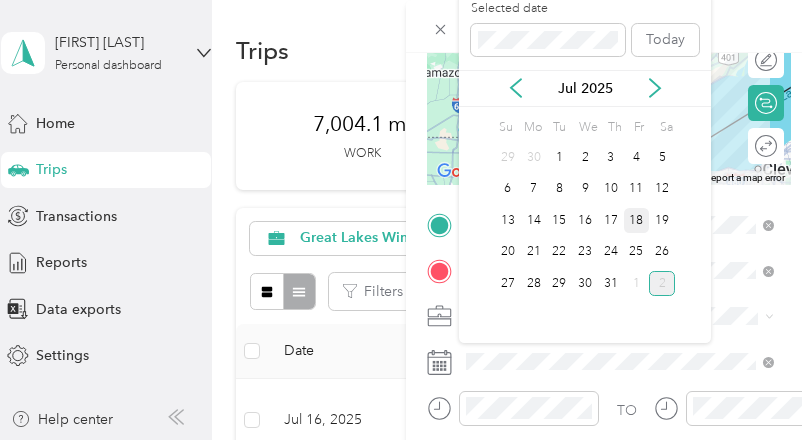 click on "18" at bounding box center (637, 220) 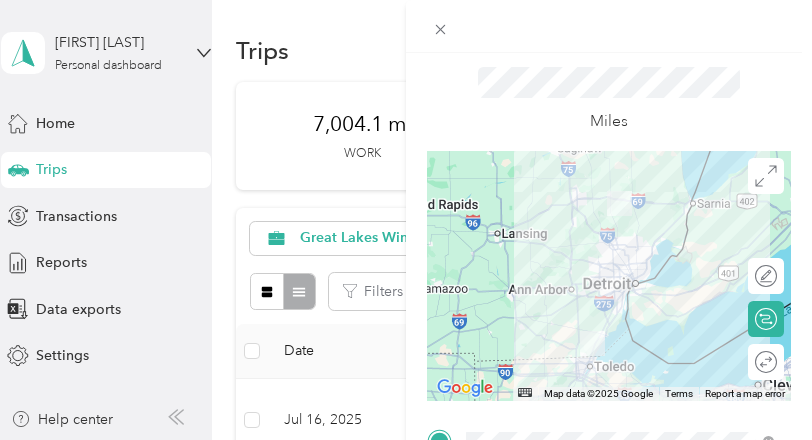 scroll, scrollTop: 0, scrollLeft: 0, axis: both 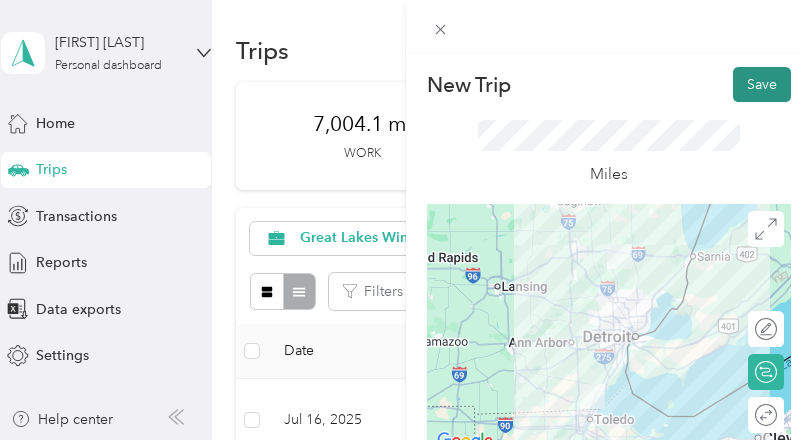 click on "Save" at bounding box center [762, 84] 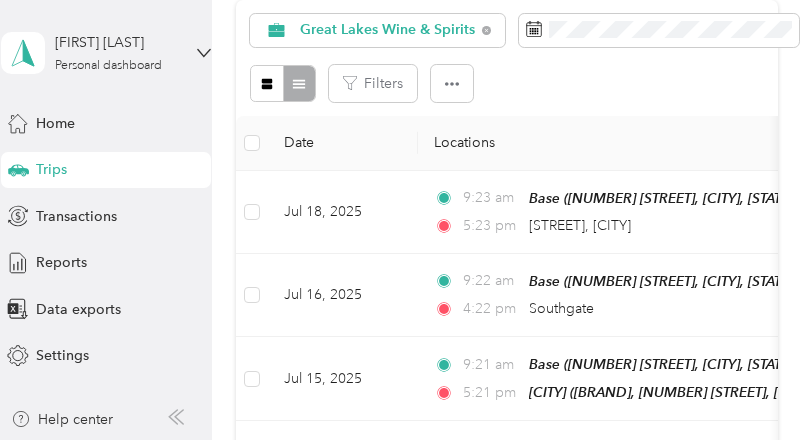 scroll, scrollTop: 0, scrollLeft: 0, axis: both 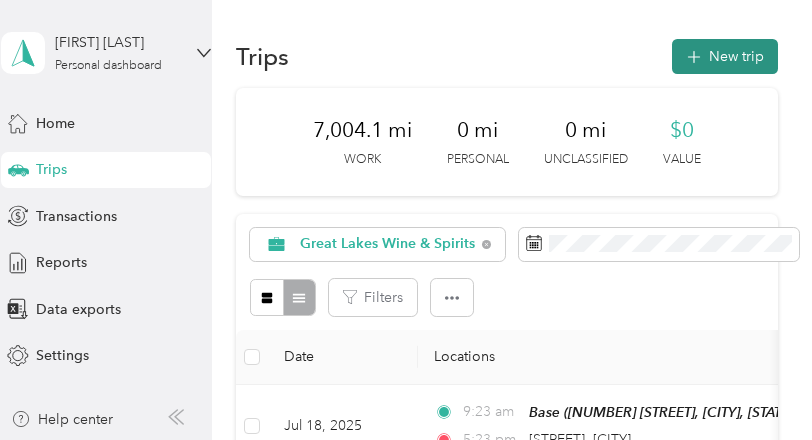 click on "New trip" at bounding box center (725, 56) 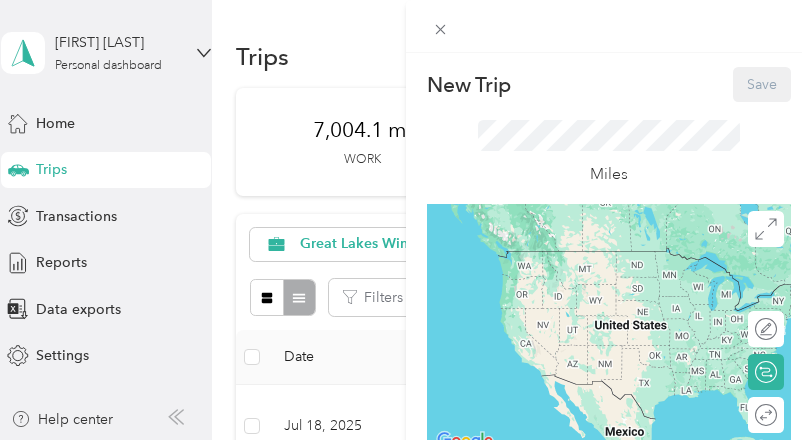 click on "New Trip Save This trip cannot be edited because it is either under review, approved, or paid. Contact your Team Manager to edit it. Miles ← Move left → Move right ↑ Move up ↓ Move down + Zoom in - Zoom out Home Jump left by 75% End Jump right by 75% Page Up Jump up by 75% Page Down Jump down by 75% Map Data Map data ©2025 Google, INEGI Map data ©2025 Google, INEGI 1000 km  Click to toggle between metric and imperial units Terms Report a map error Edit route Calculate route Round trip TO Add photo" at bounding box center [609, 273] 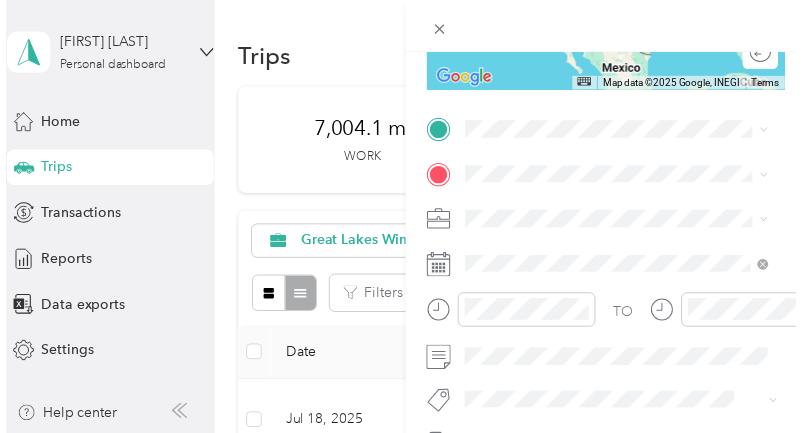 scroll, scrollTop: 361, scrollLeft: 0, axis: vertical 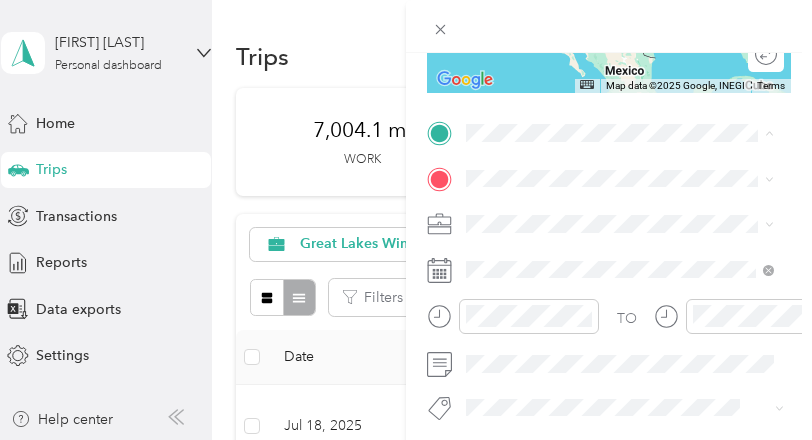 click on "Base [NUMBER] [STREET], [CITY], [STATE], [COUNTRY] , [POSTAL_CODE], [CITY], [STATE], [COUNTRY]" at bounding box center (620, 244) 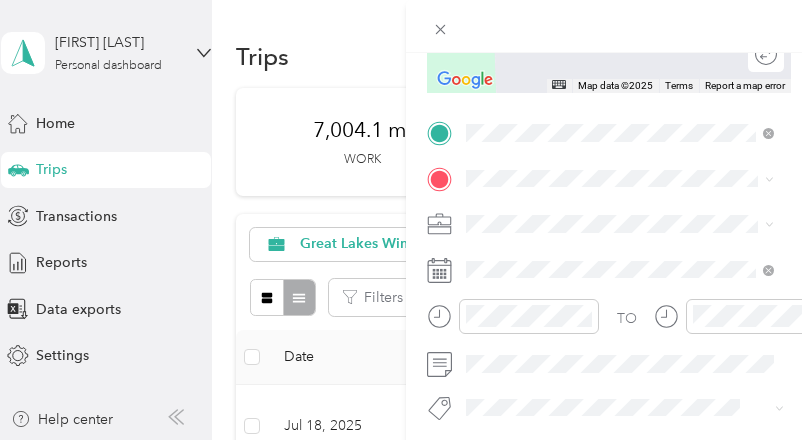 click on "[BRAND], [NUMBER] [STREET], [CITY], [STATE] , [POSTAL_CODE], [CITY], [STATE], [COUNTRY]" at bounding box center (624, 296) 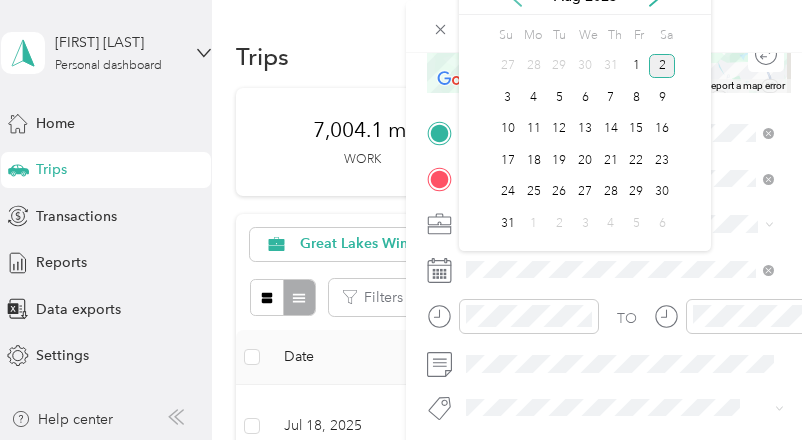 click 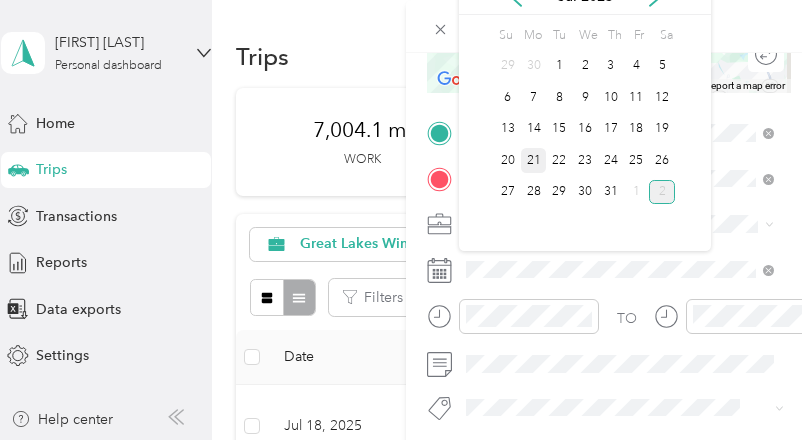 click on "21" at bounding box center [534, 160] 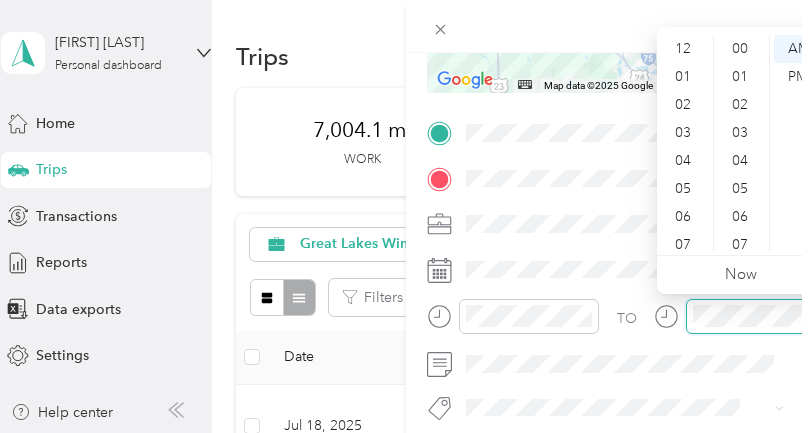 scroll, scrollTop: 670, scrollLeft: 0, axis: vertical 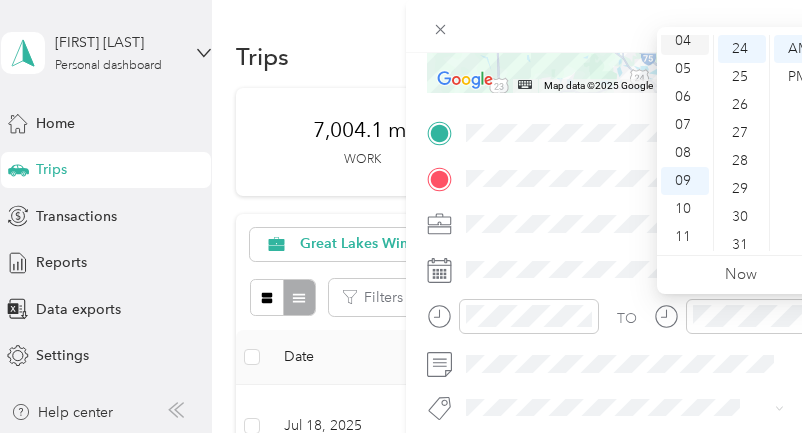 click on "04" at bounding box center (685, 41) 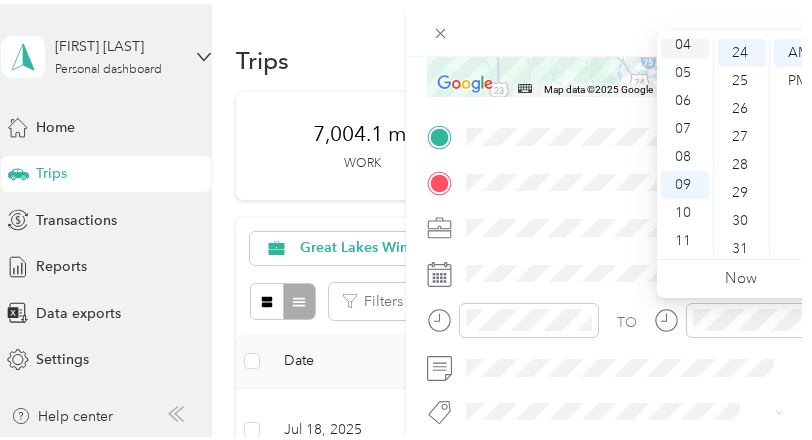 scroll, scrollTop: 112, scrollLeft: 0, axis: vertical 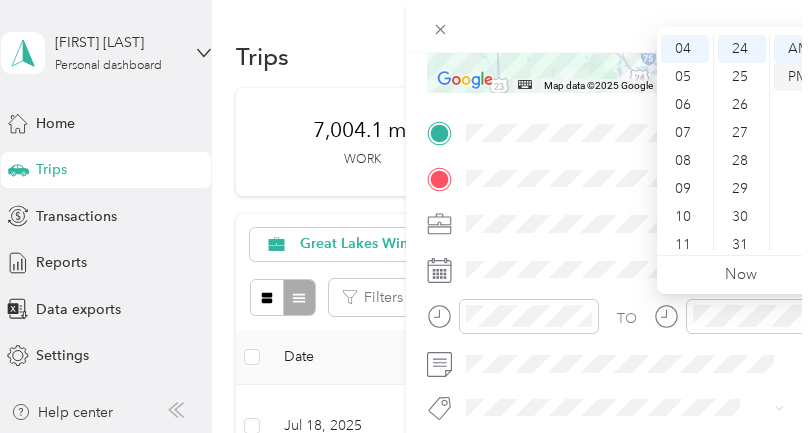 click on "PM" at bounding box center [798, 77] 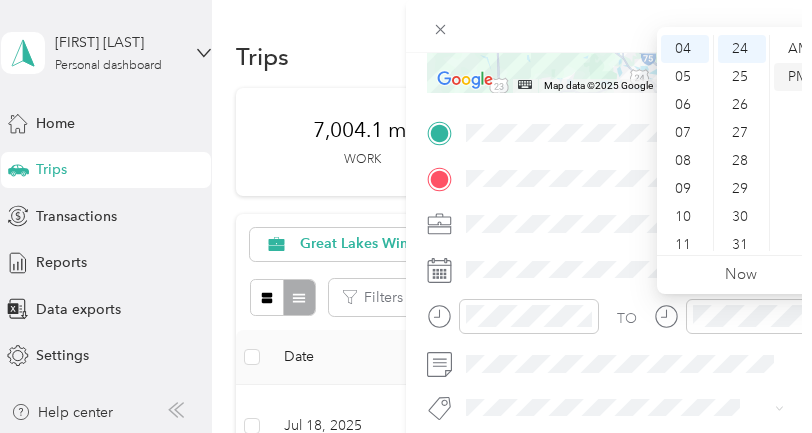 click on "PM" at bounding box center [798, 77] 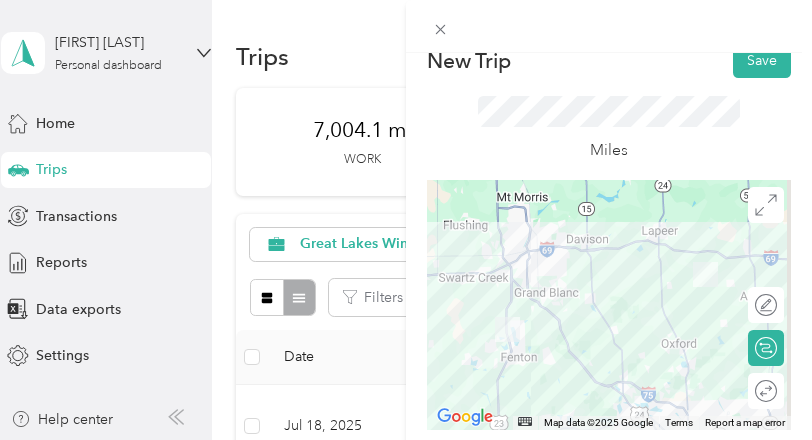 scroll, scrollTop: 0, scrollLeft: 0, axis: both 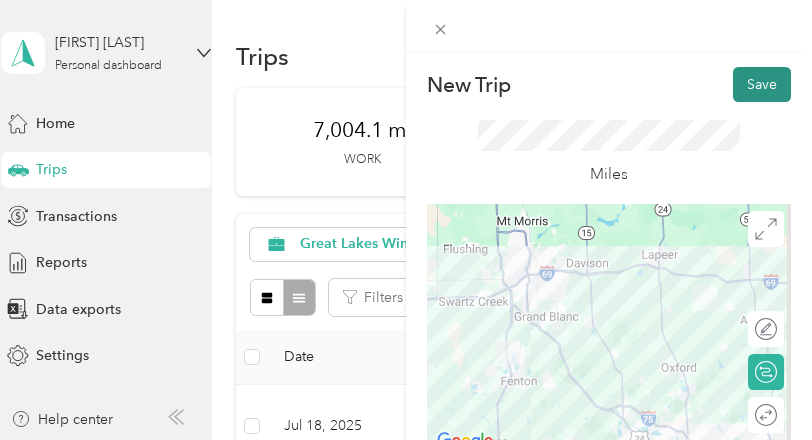 click on "Save" at bounding box center (762, 84) 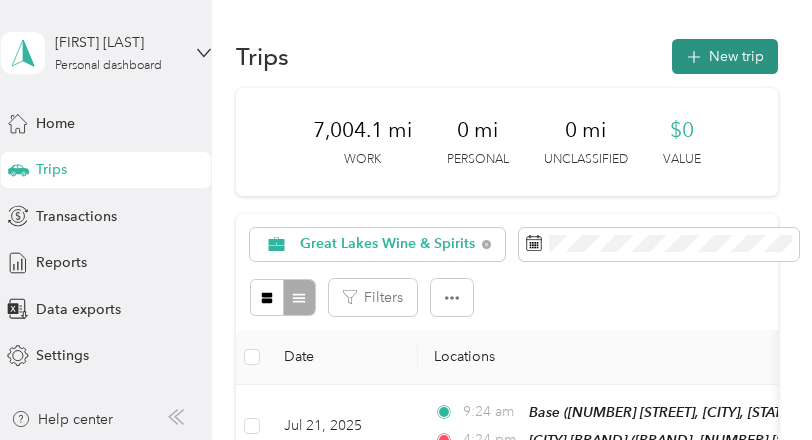 click on "New trip" at bounding box center (725, 56) 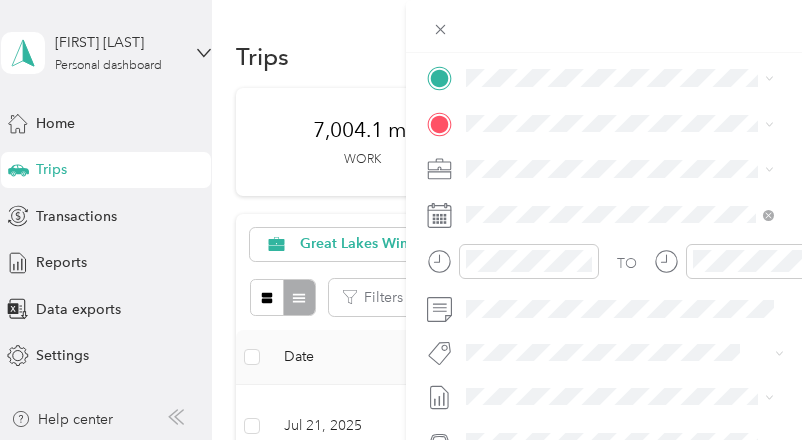 scroll, scrollTop: 422, scrollLeft: 0, axis: vertical 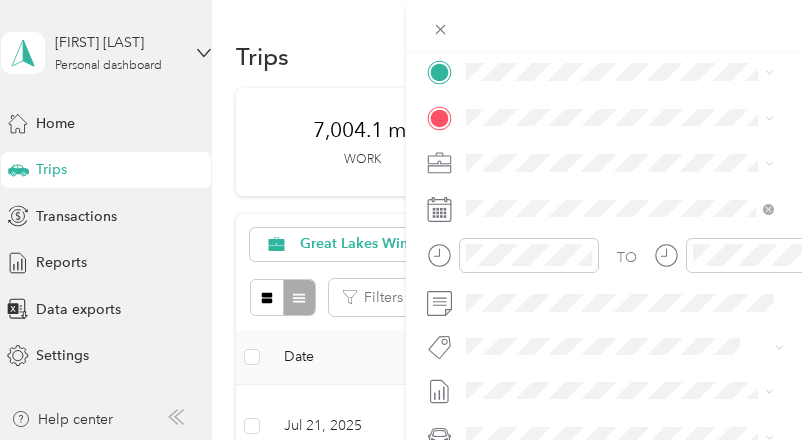 click on "Base [NUMBER] [STREET], [CITY], [STATE], [COUNTRY] , [POSTAL_CODE], [CITY], [STATE], [COUNTRY]" at bounding box center [620, 179] 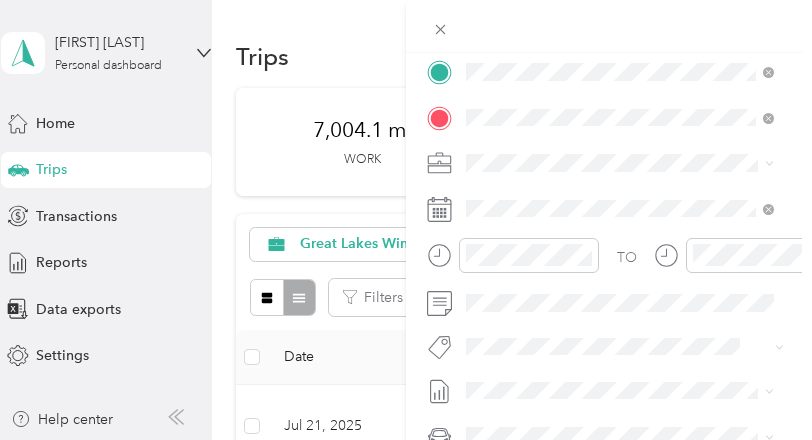click on "[CITY]  [BRAND], [NUMBER] [STREET], [CITY], [STATE] [STREET], [POSTAL_CODE], [CITY], [STATE]" at bounding box center (635, 229) 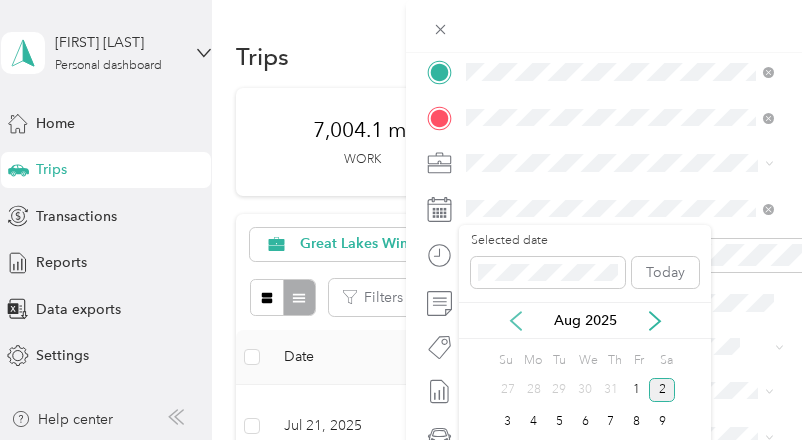 click 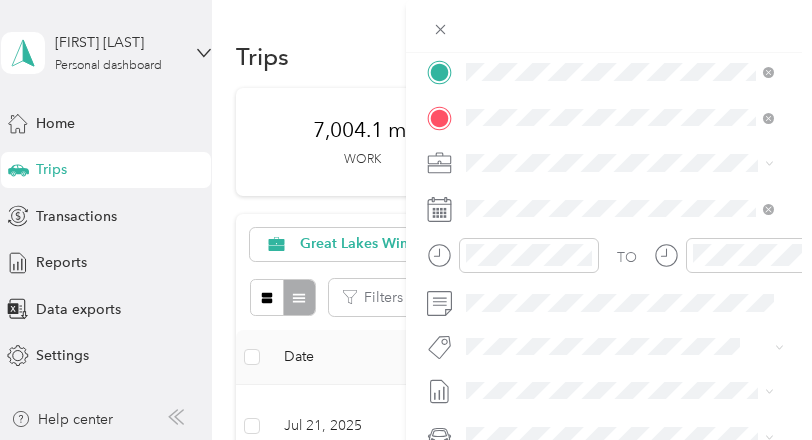 scroll, scrollTop: 0, scrollLeft: 0, axis: both 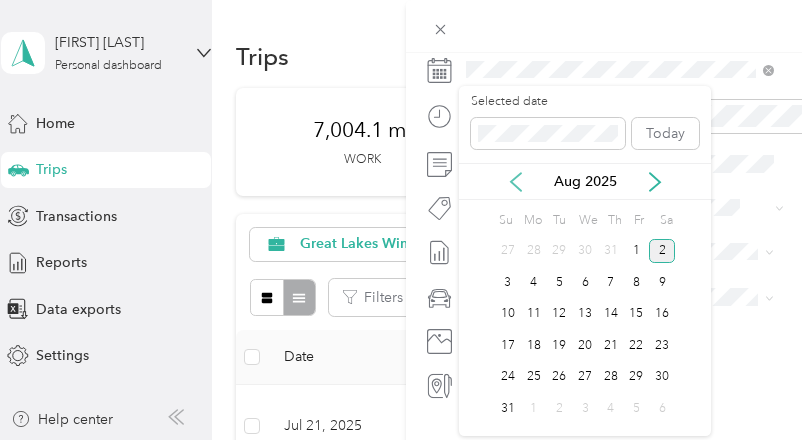 click 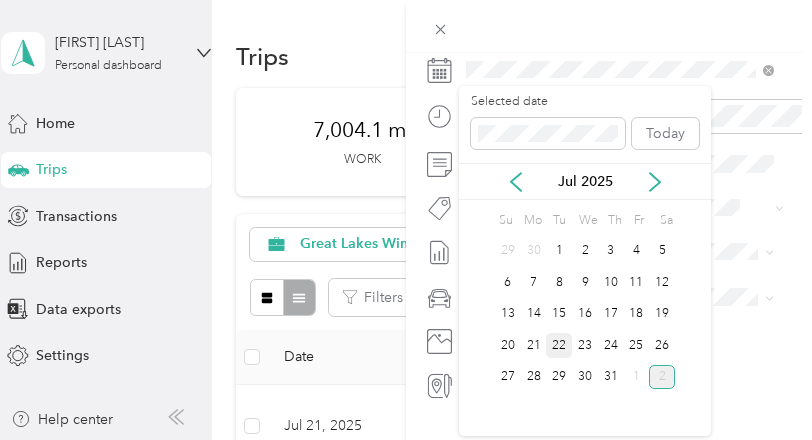 click on "22" at bounding box center (559, 345) 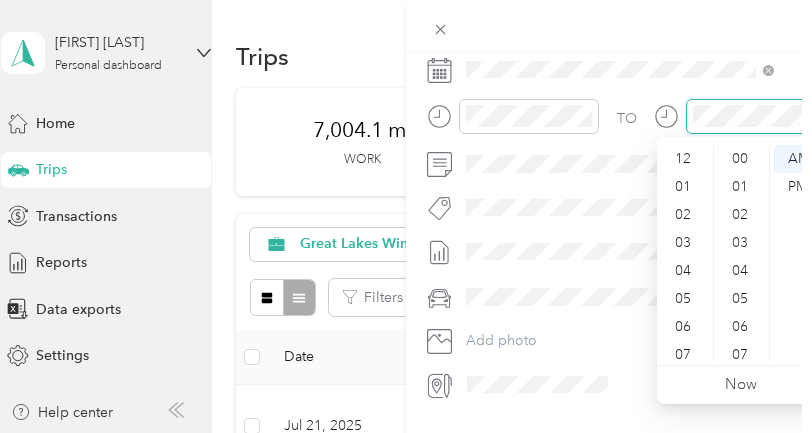 scroll, scrollTop: 700, scrollLeft: 0, axis: vertical 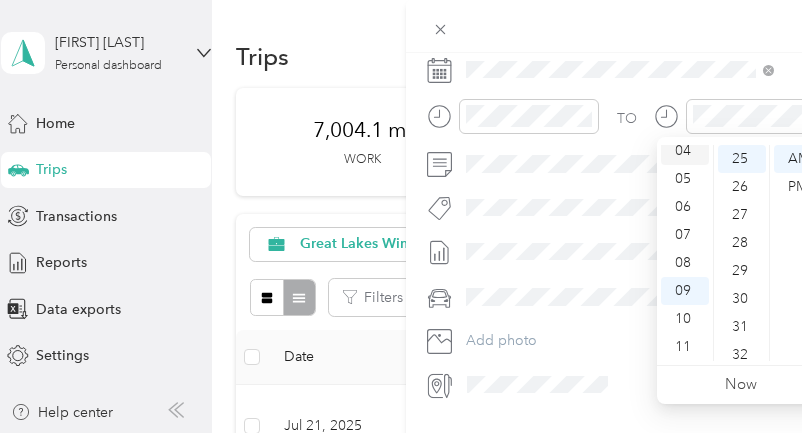 click on "04" at bounding box center [685, 151] 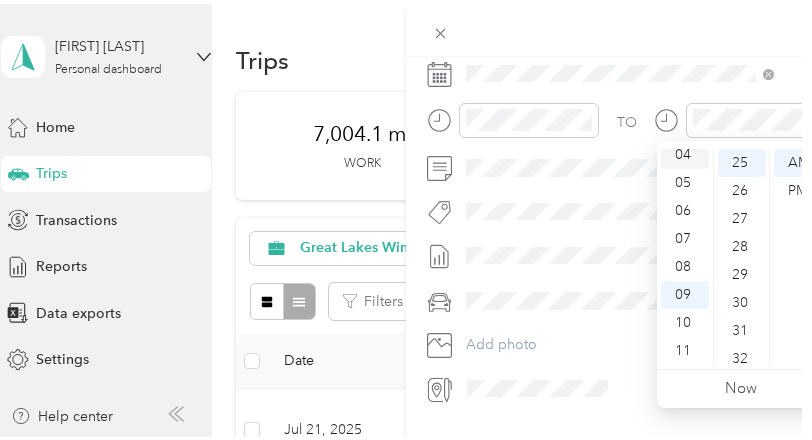 scroll, scrollTop: 112, scrollLeft: 0, axis: vertical 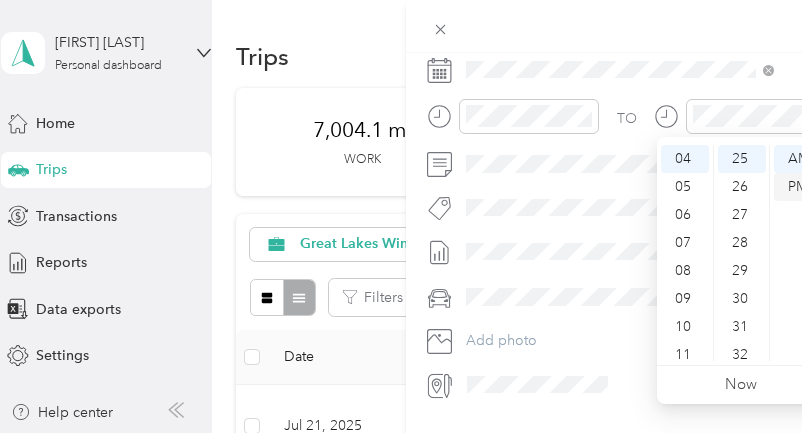 click on "PM" at bounding box center (798, 187) 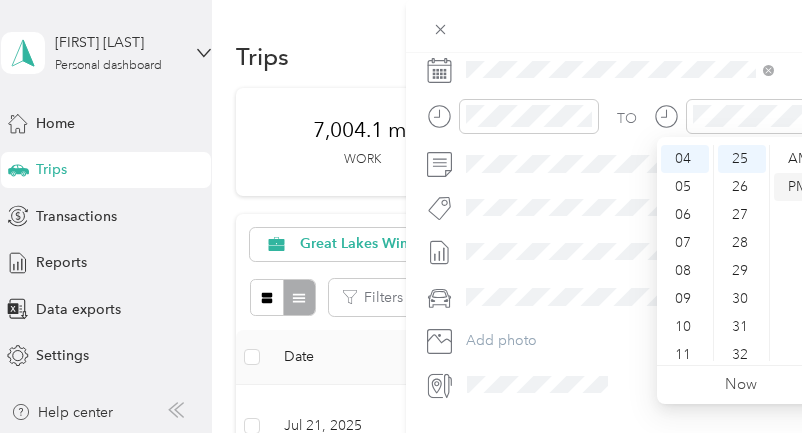 click on "PM" at bounding box center [798, 187] 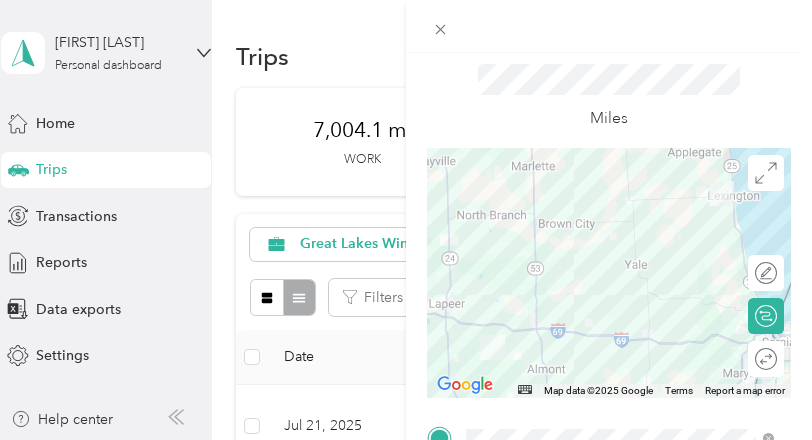 scroll, scrollTop: 0, scrollLeft: 0, axis: both 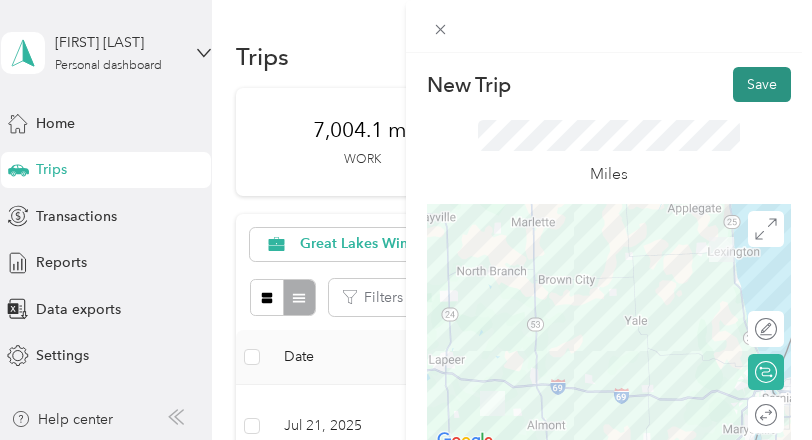 click on "Save" at bounding box center (762, 84) 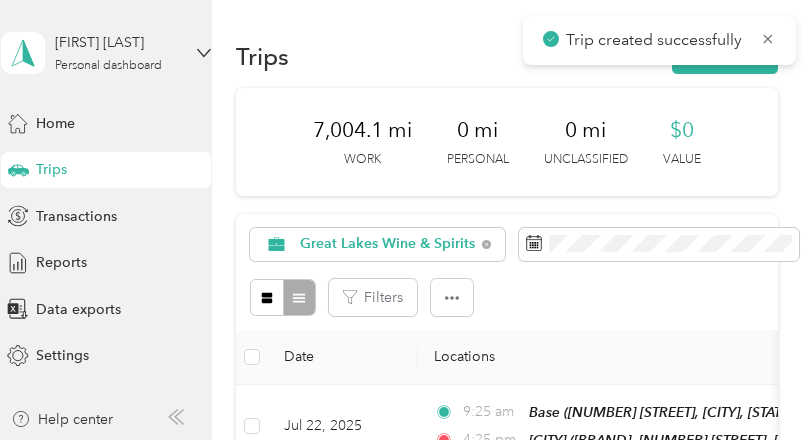 click on "Trip created successfully" at bounding box center (659, 40) 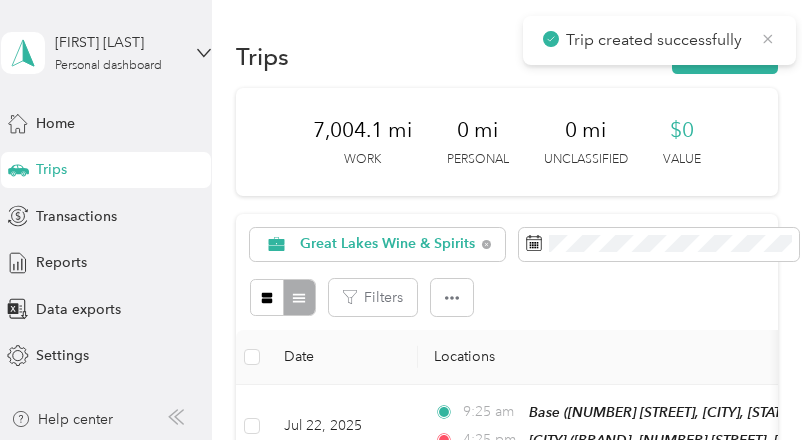 click 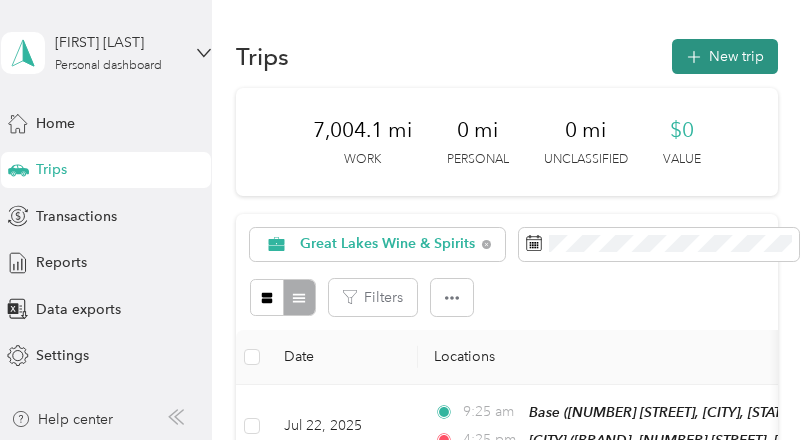 click on "New trip" at bounding box center [725, 56] 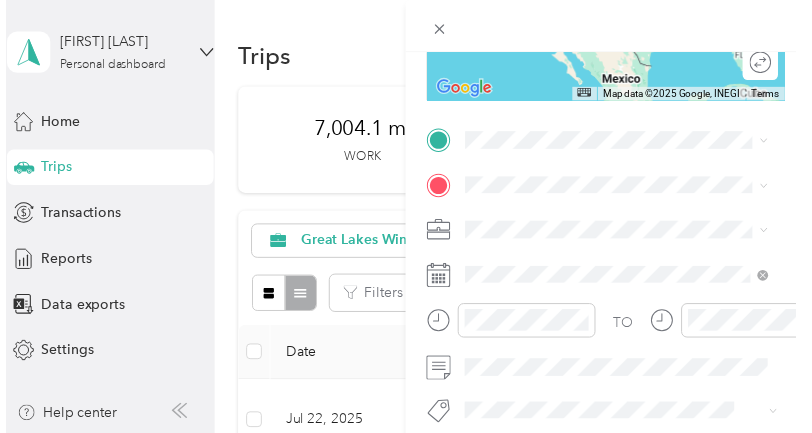 scroll, scrollTop: 370, scrollLeft: 0, axis: vertical 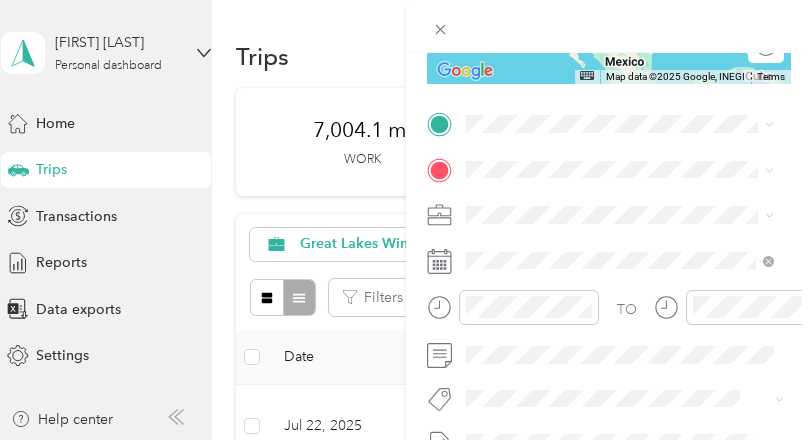 click on "Base [NUMBER] [STREET], [CITY], [STATE], [COUNTRY] , [POSTAL_CODE], [CITY], [STATE], [COUNTRY]" at bounding box center (635, 230) 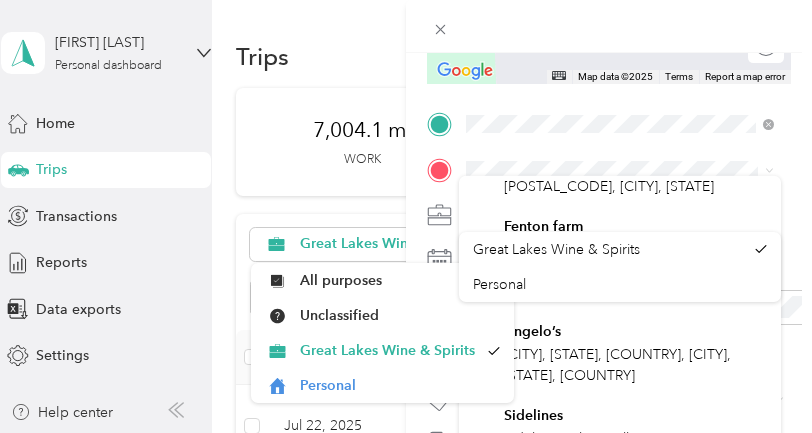 scroll, scrollTop: 0, scrollLeft: 0, axis: both 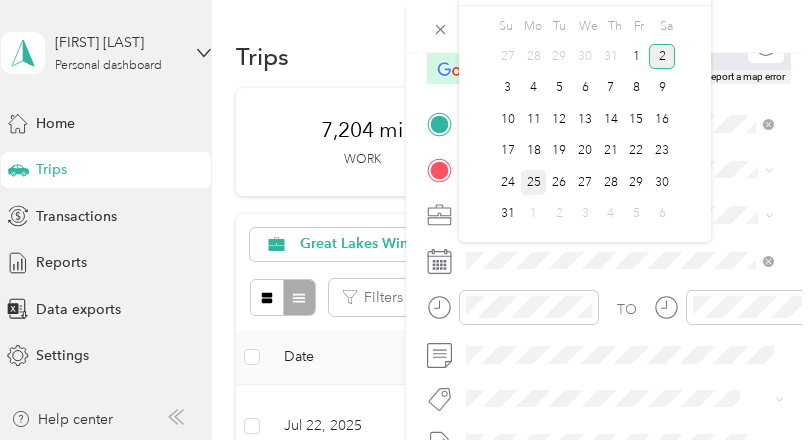 click on "25" at bounding box center (534, 182) 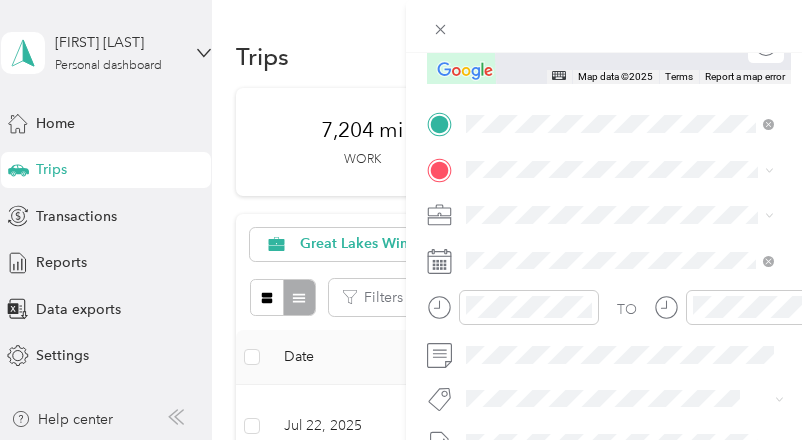 click on "[NUMBER] [STREET]
[CITY], [STATE] [POSTAL_CODE], [COUNTRY]" at bounding box center [635, 250] 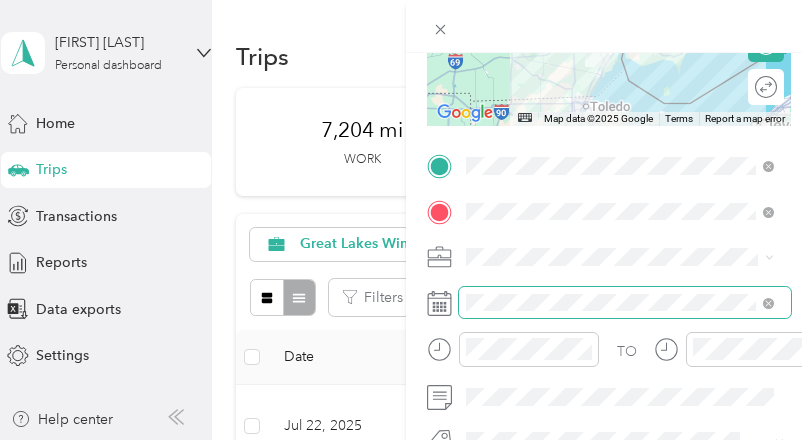 scroll, scrollTop: 272, scrollLeft: 0, axis: vertical 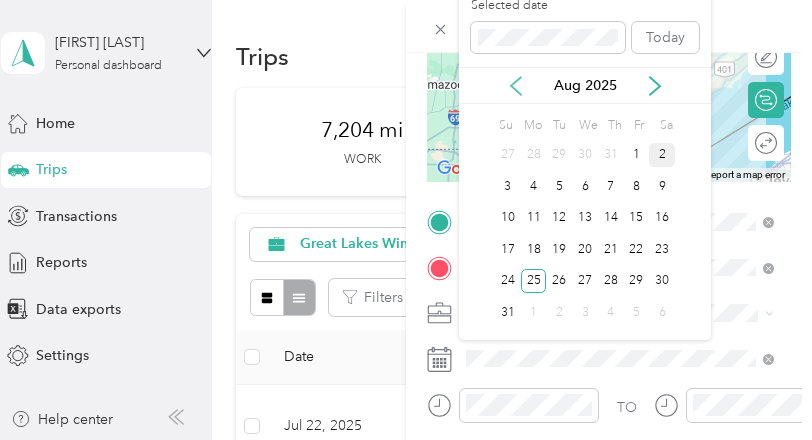 click 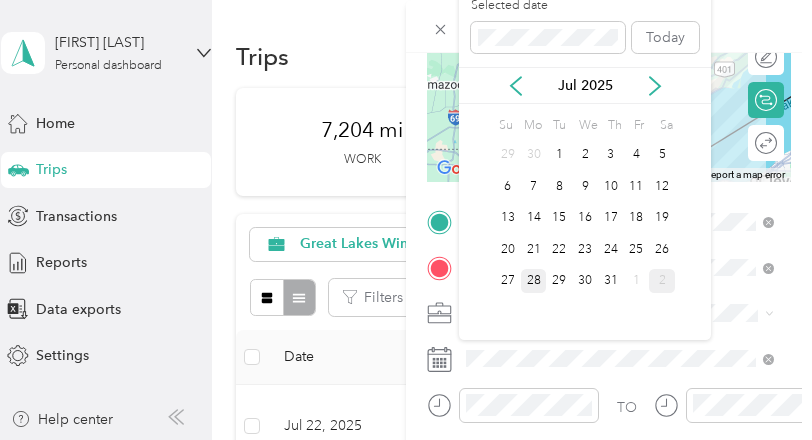 click on "28" at bounding box center (534, 281) 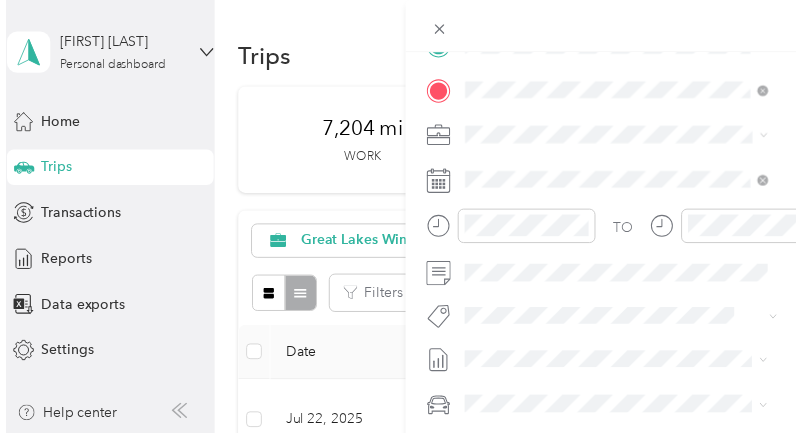 scroll, scrollTop: 448, scrollLeft: 0, axis: vertical 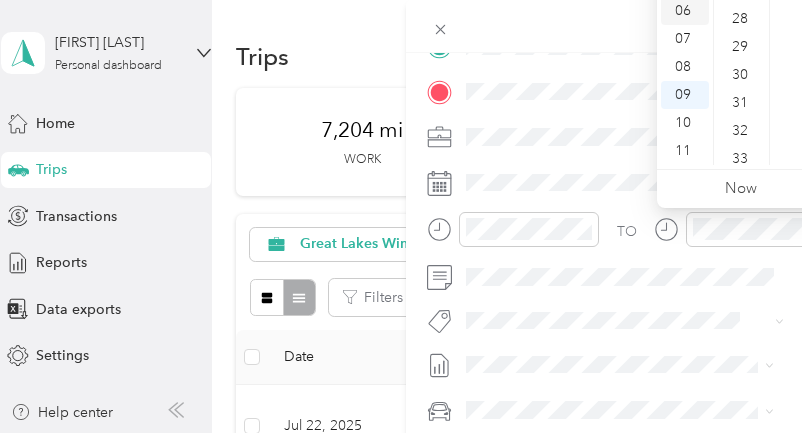 click on "06" at bounding box center [685, 11] 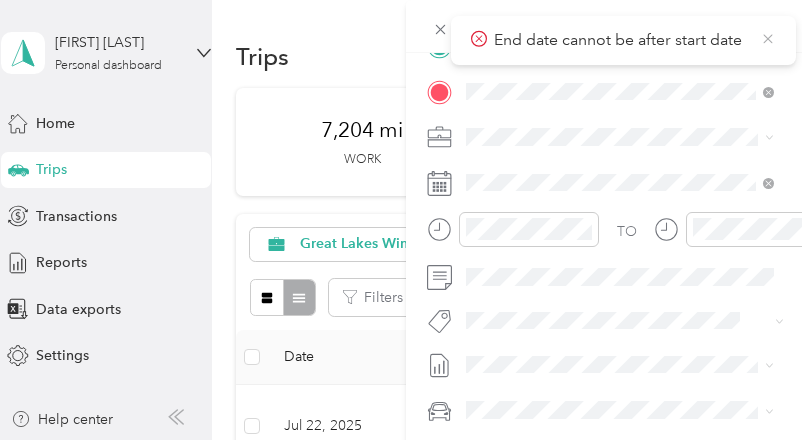 click 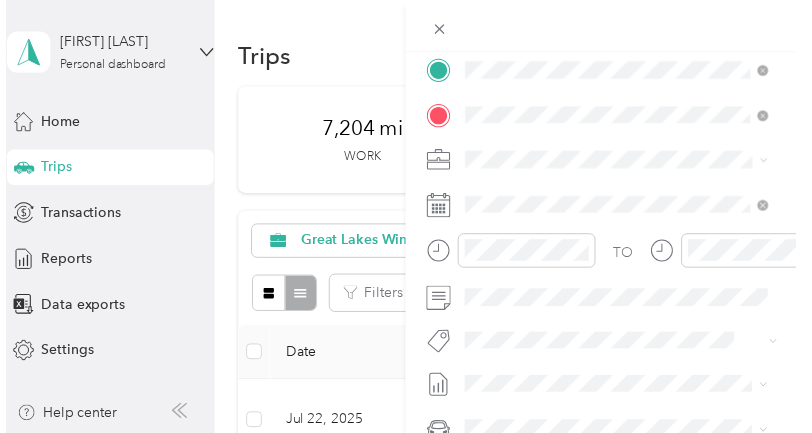 scroll, scrollTop: 429, scrollLeft: 0, axis: vertical 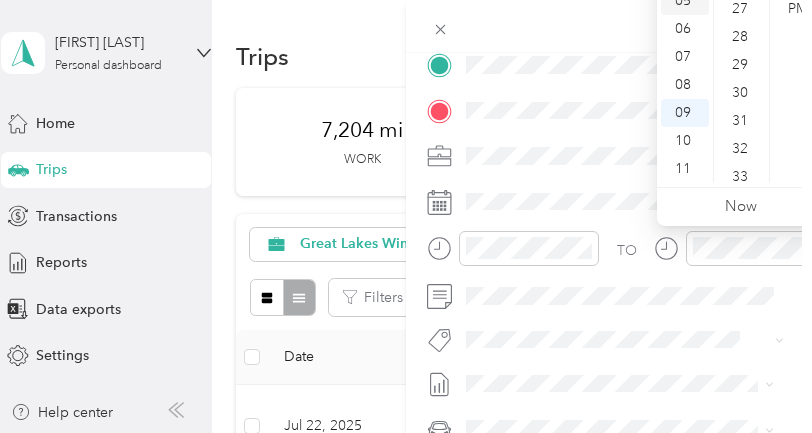 click on "05" at bounding box center (685, 1) 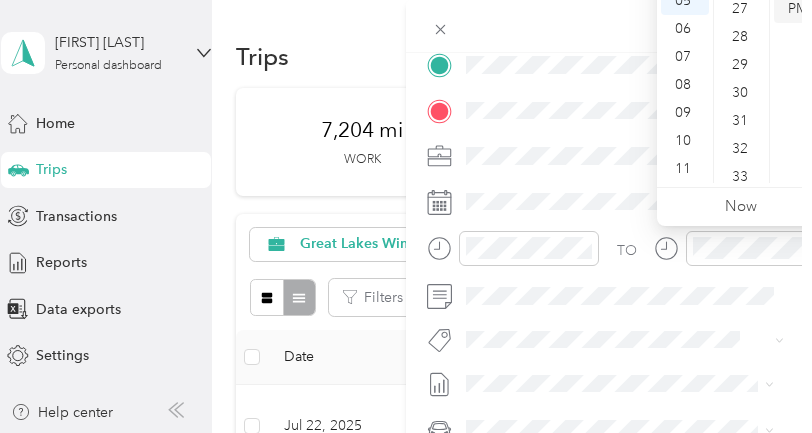 click on "PM" at bounding box center [798, 9] 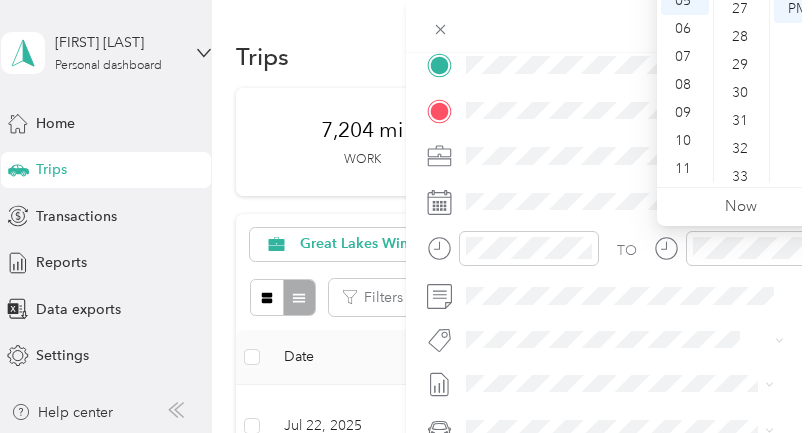 click on "TO Add photo" at bounding box center (609, 290) 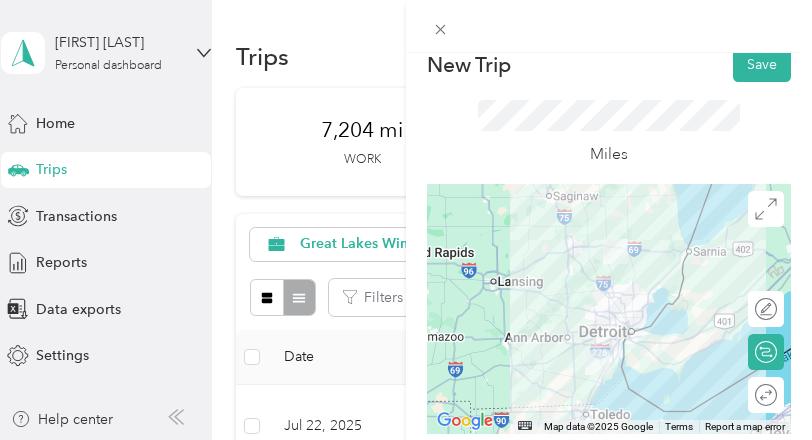 scroll, scrollTop: 0, scrollLeft: 0, axis: both 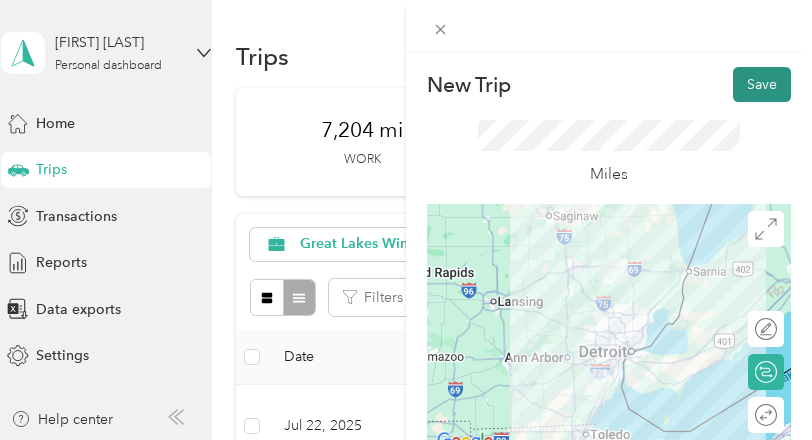 click on "Save" at bounding box center (762, 84) 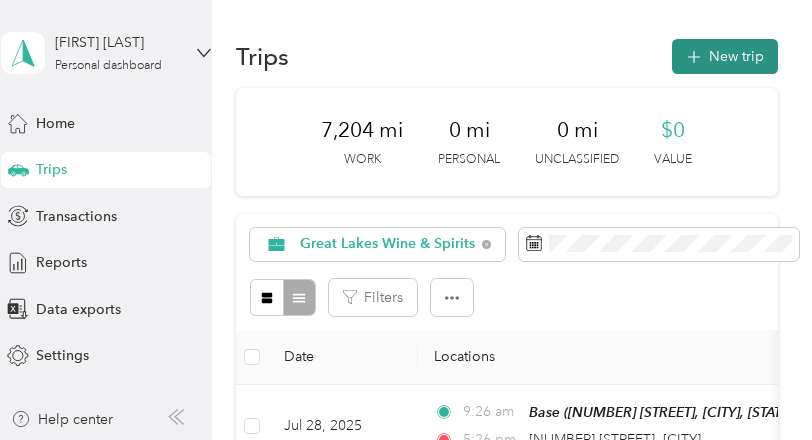 click on "New trip" at bounding box center [725, 56] 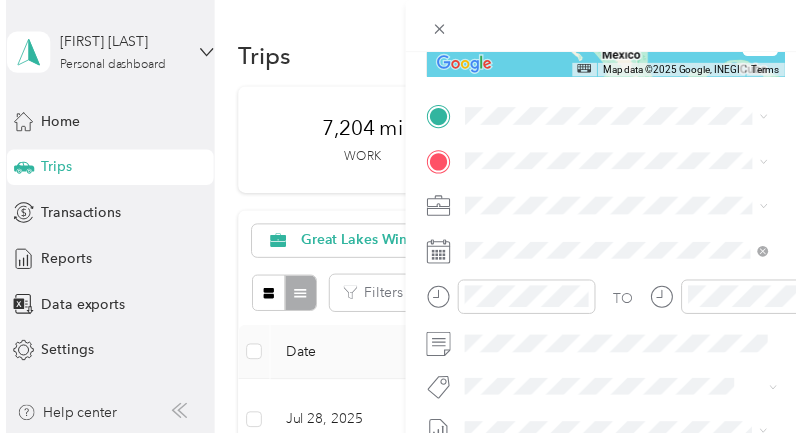 scroll, scrollTop: 385, scrollLeft: 0, axis: vertical 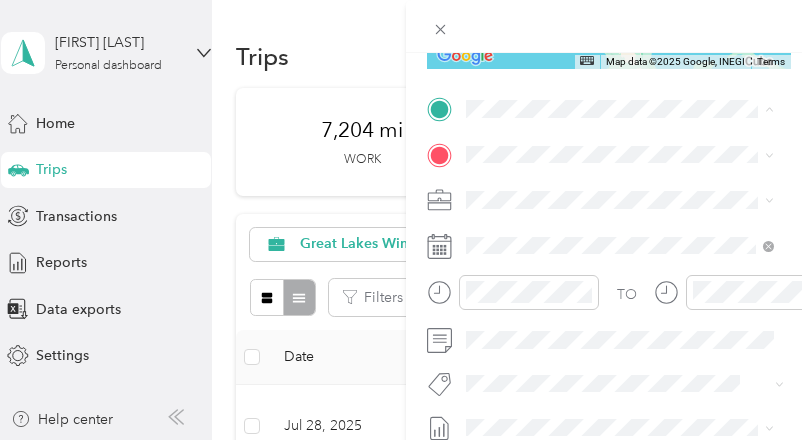 click on "Base [NUMBER] [STREET], [CITY], [STATE], [COUNTRY] , [POSTAL_CODE], [CITY], [STATE], [COUNTRY]" at bounding box center (635, 220) 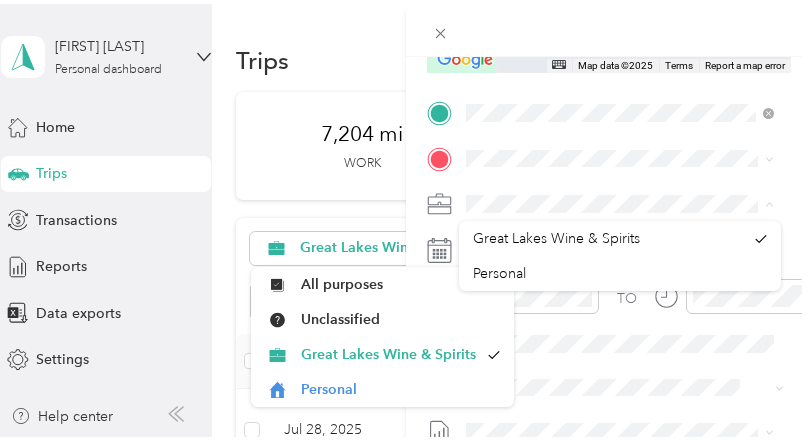 scroll, scrollTop: 0, scrollLeft: 0, axis: both 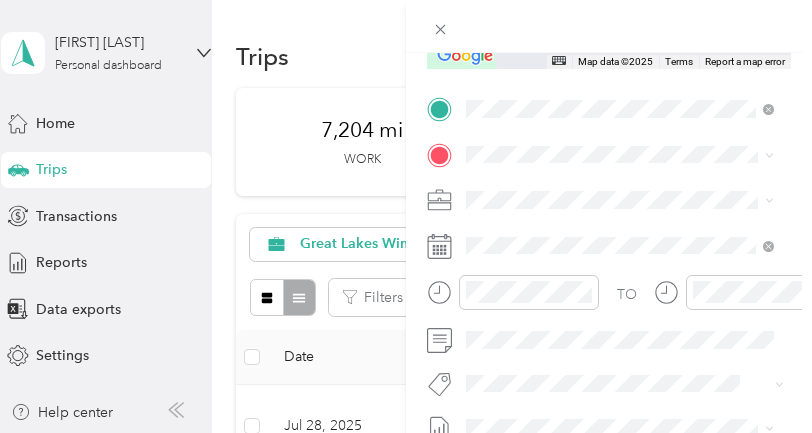 click on "[BRAND] [BRAND], [NUMBER] [STREET], [CITY], [STATE] [STREET], [POSTAL_CODE], [CITY], [STATE]" at bounding box center [632, 377] 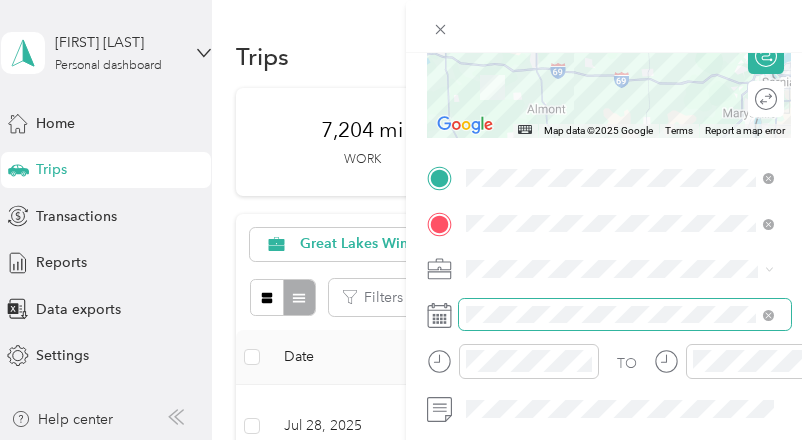 scroll, scrollTop: 314, scrollLeft: 0, axis: vertical 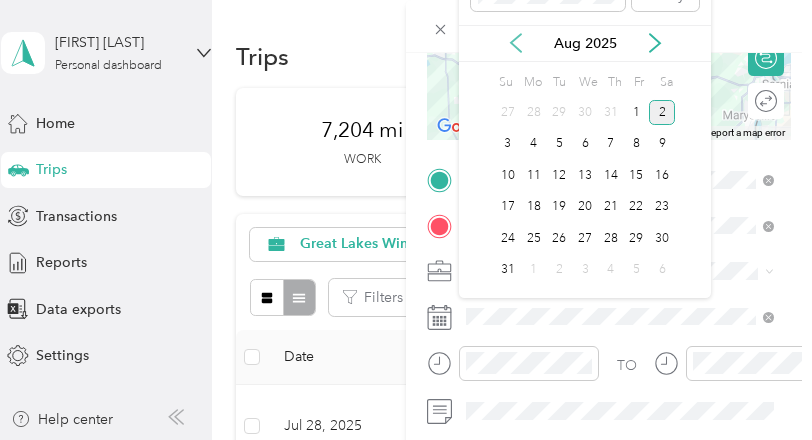 click 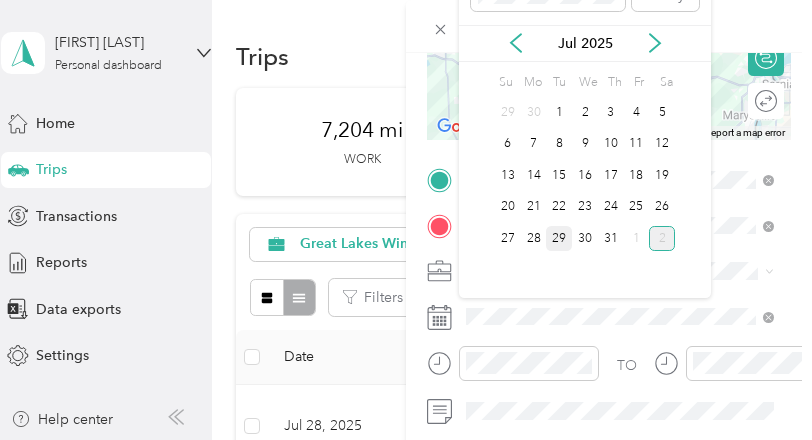 click on "29" at bounding box center [559, 238] 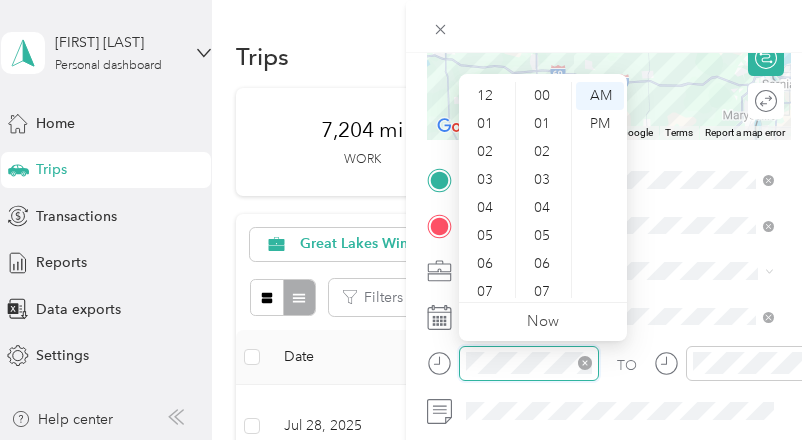scroll, scrollTop: 782, scrollLeft: 0, axis: vertical 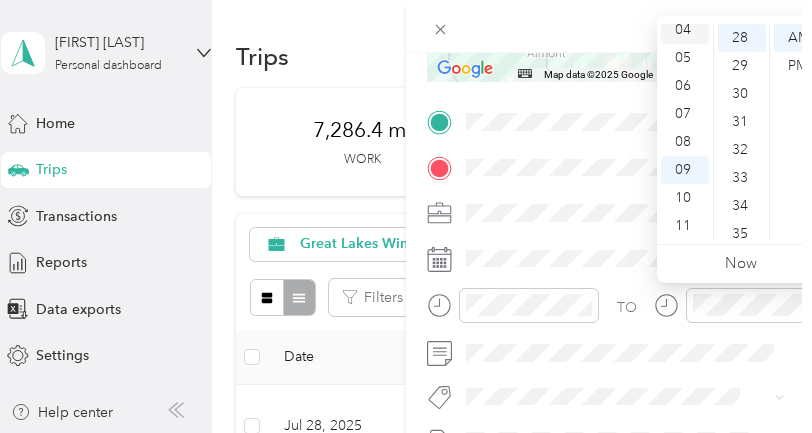 click on "04" at bounding box center (685, 30) 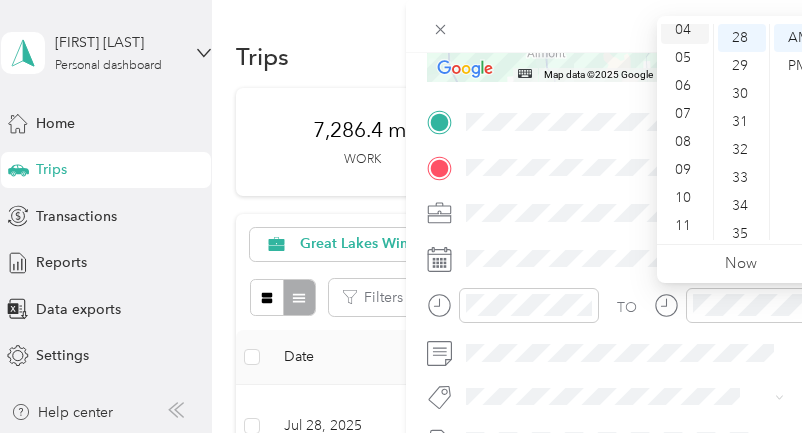 scroll, scrollTop: 112, scrollLeft: 0, axis: vertical 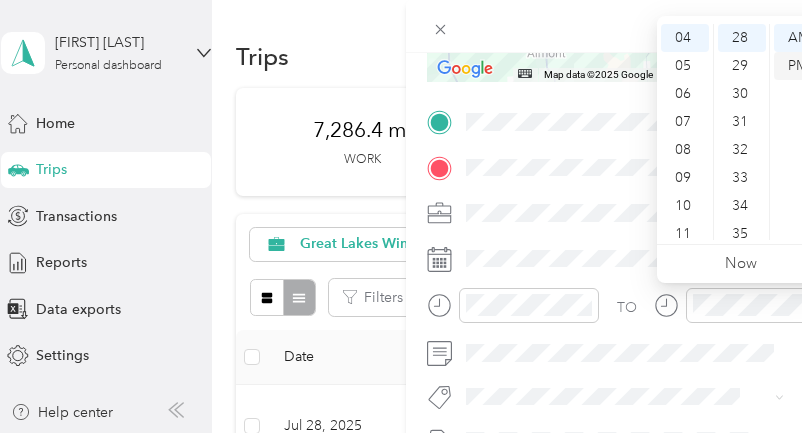 click on "PM" at bounding box center [798, 66] 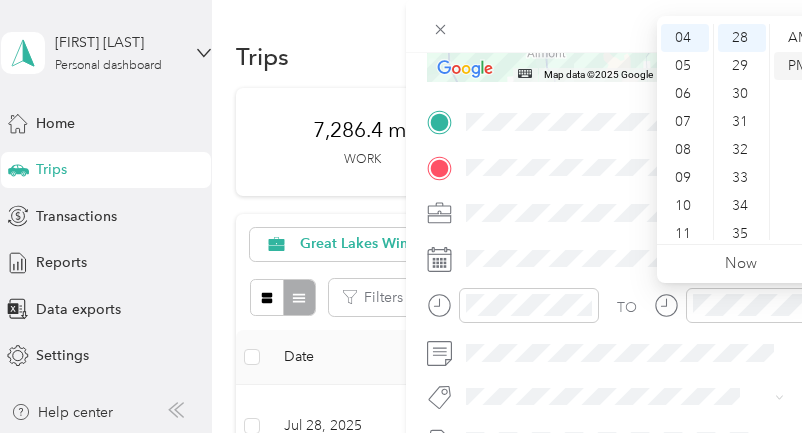 click on "PM" at bounding box center (798, 66) 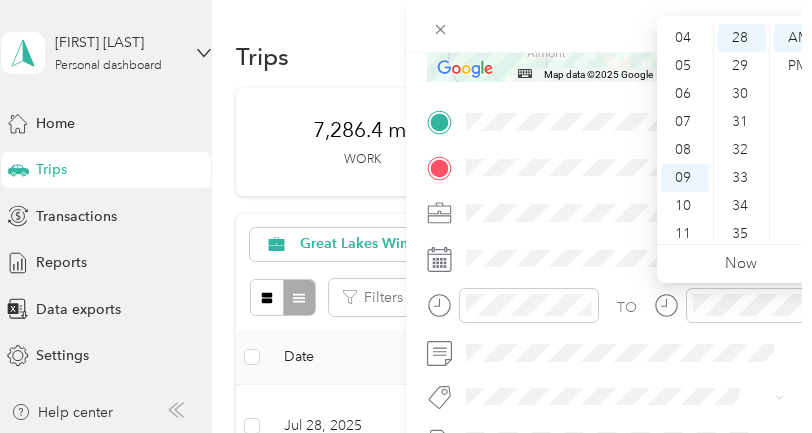 scroll, scrollTop: 120, scrollLeft: 0, axis: vertical 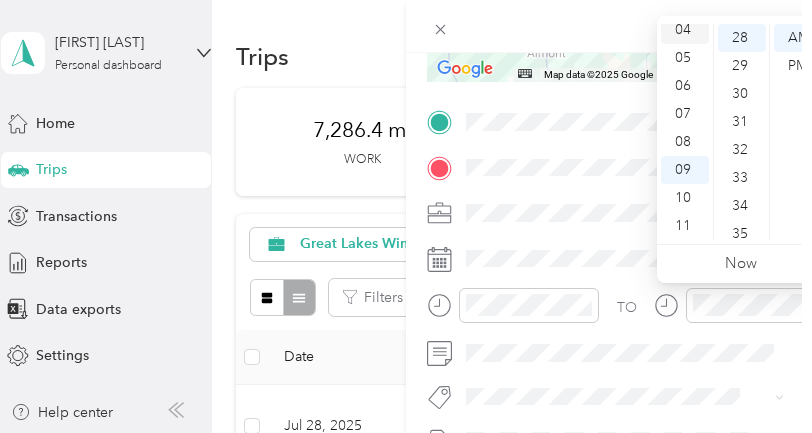 click on "04" at bounding box center [685, 30] 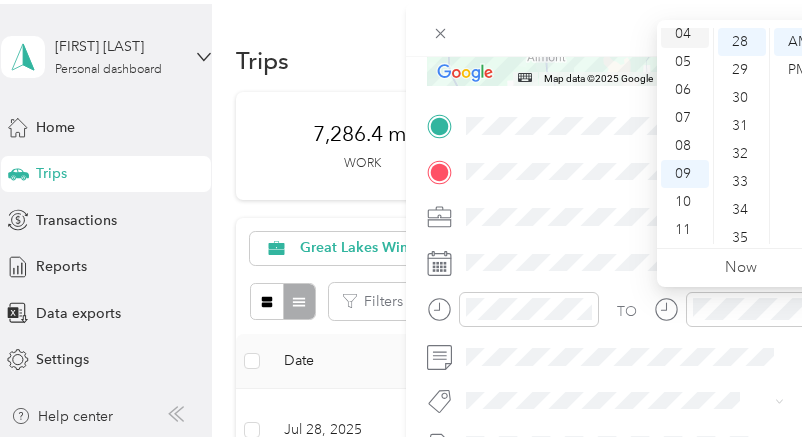scroll, scrollTop: 112, scrollLeft: 0, axis: vertical 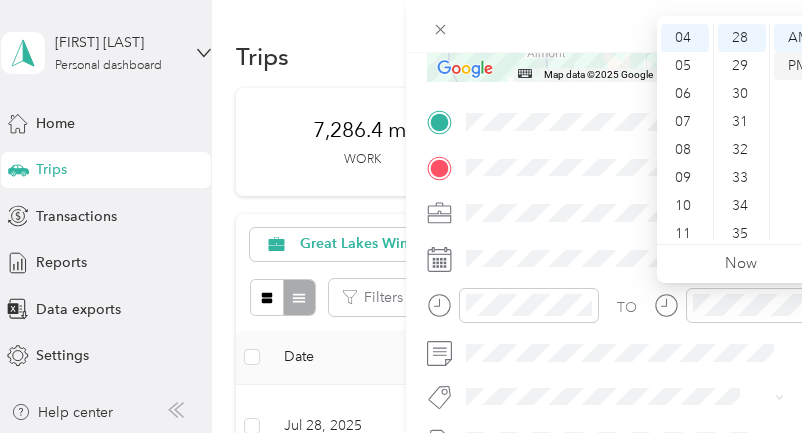click on "PM" at bounding box center [798, 66] 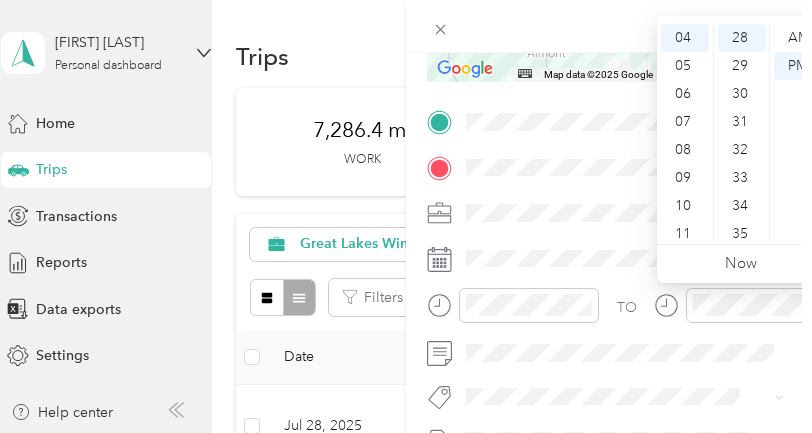 click on "TO Add photo" at bounding box center (609, 347) 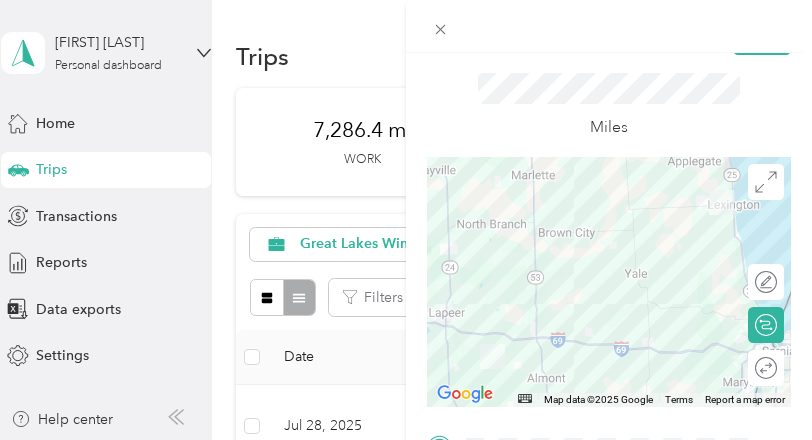 scroll, scrollTop: 0, scrollLeft: 0, axis: both 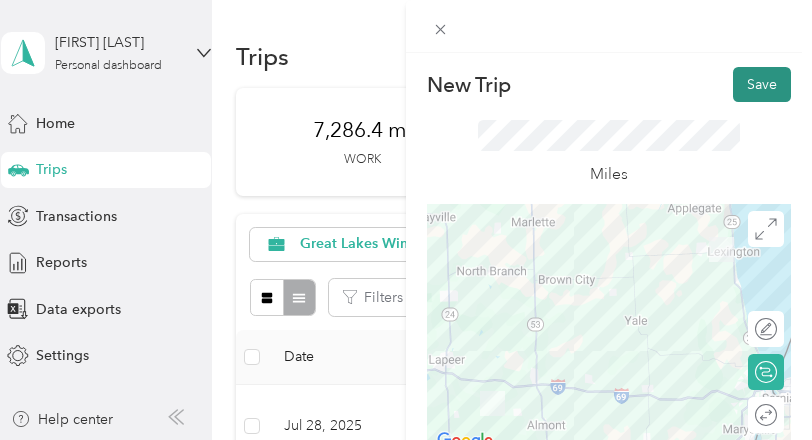 click on "Save" at bounding box center (762, 84) 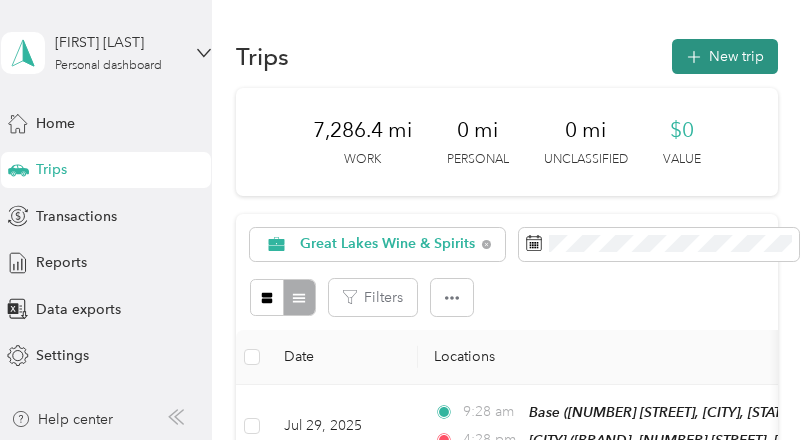 click on "New trip" at bounding box center (725, 56) 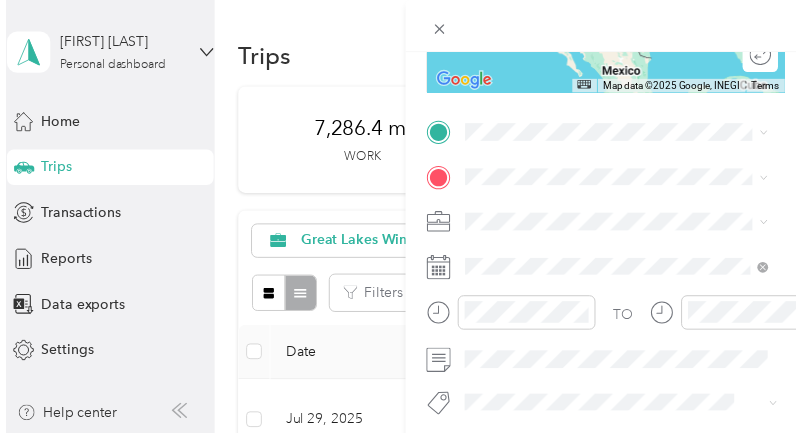 scroll, scrollTop: 362, scrollLeft: 0, axis: vertical 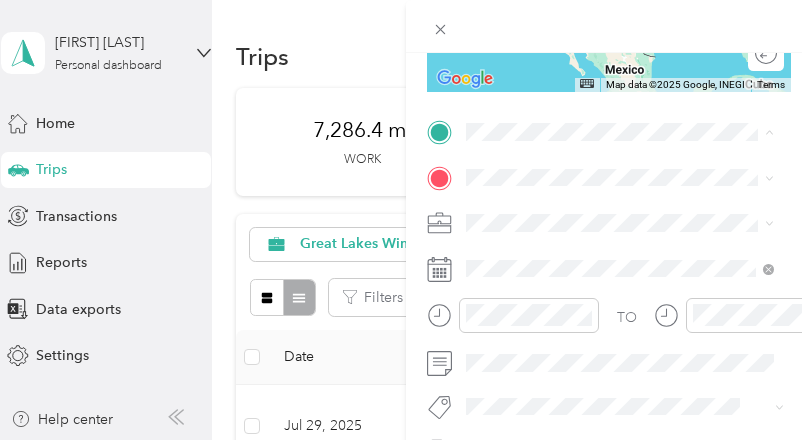click on "Base [NUMBER] [STREET], [CITY], [STATE], [COUNTRY] , [POSTAL_CODE], [CITY], [STATE], [COUNTRY]" at bounding box center (635, 243) 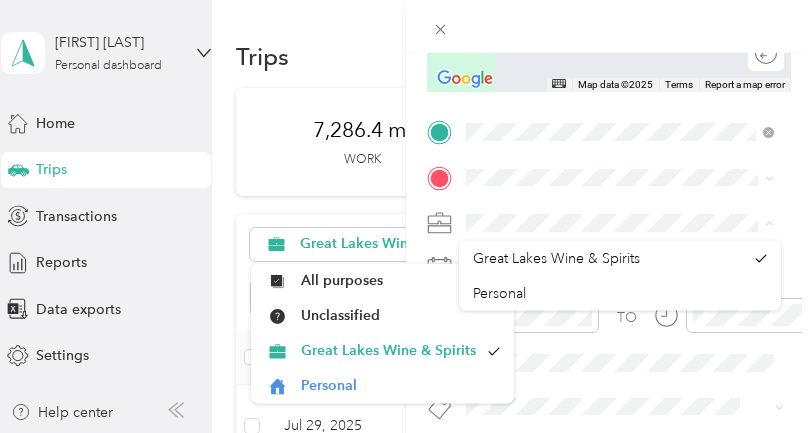 scroll, scrollTop: 0, scrollLeft: 0, axis: both 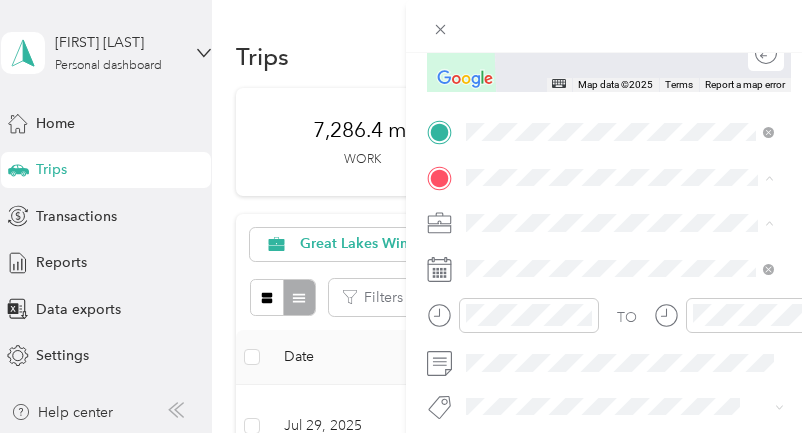 click on "[BRAND] [CITY], [STATE], [COUNTRY], [CITY], [STATE], [COUNTRY]" at bounding box center [635, 348] 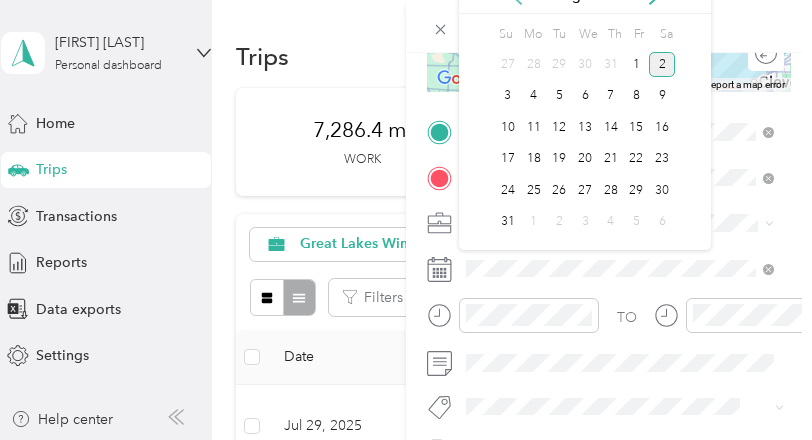 click 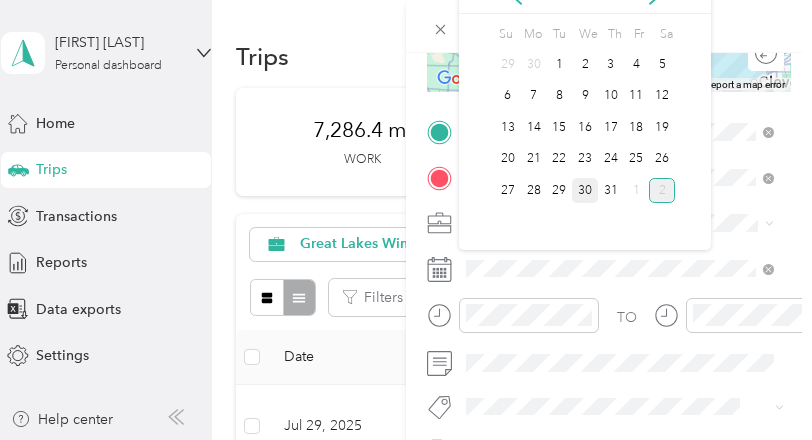 click on "30" at bounding box center [585, 190] 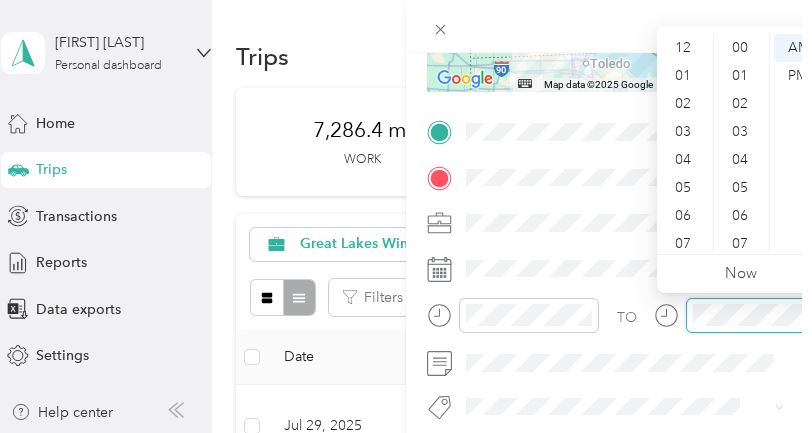 scroll, scrollTop: 808, scrollLeft: 0, axis: vertical 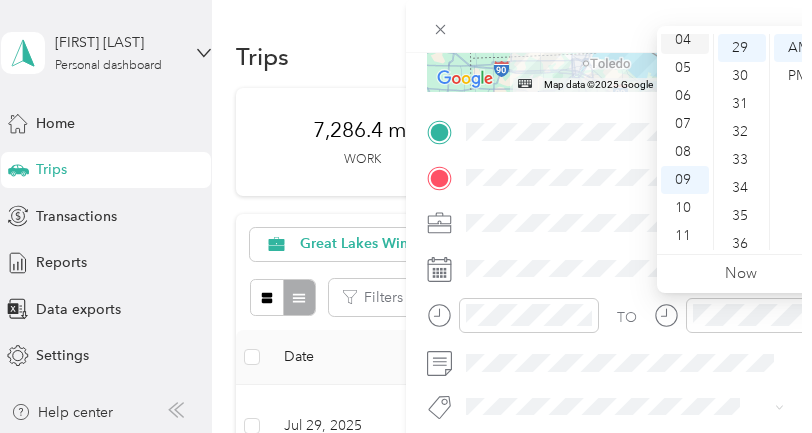 click on "04" at bounding box center (685, 40) 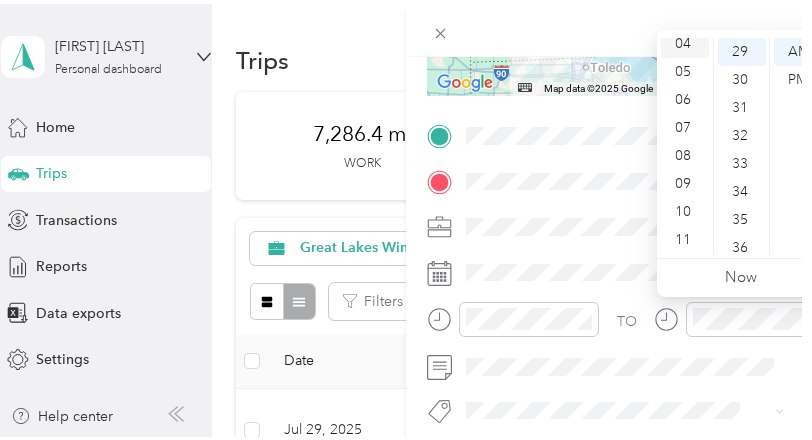 scroll, scrollTop: 112, scrollLeft: 0, axis: vertical 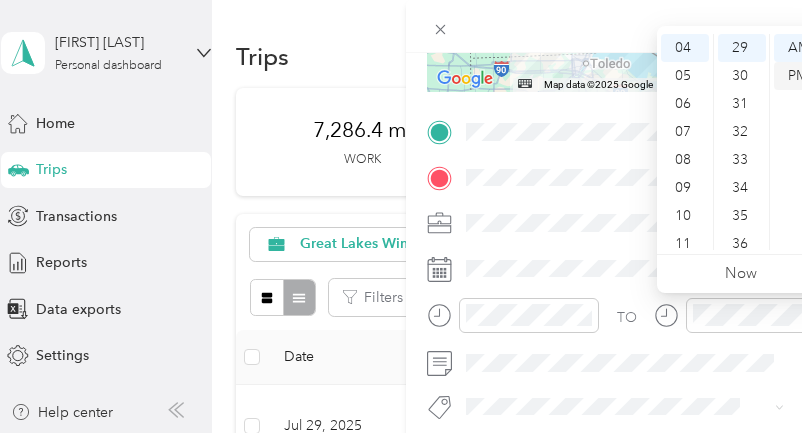 click on "PM" at bounding box center (798, 76) 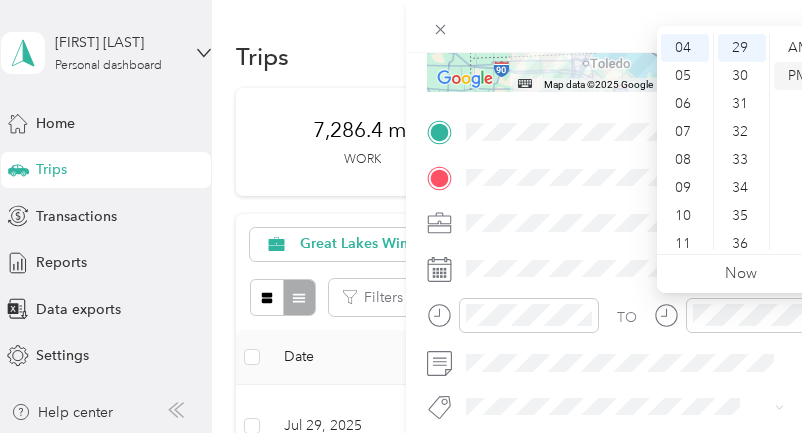 click on "PM" at bounding box center [798, 76] 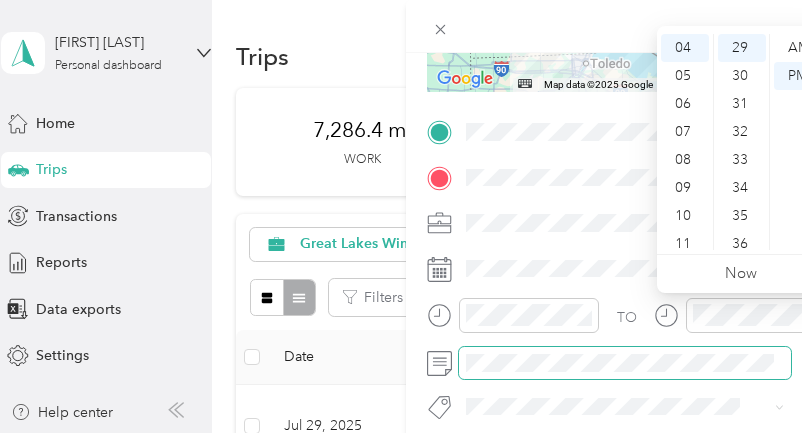 click at bounding box center [625, 363] 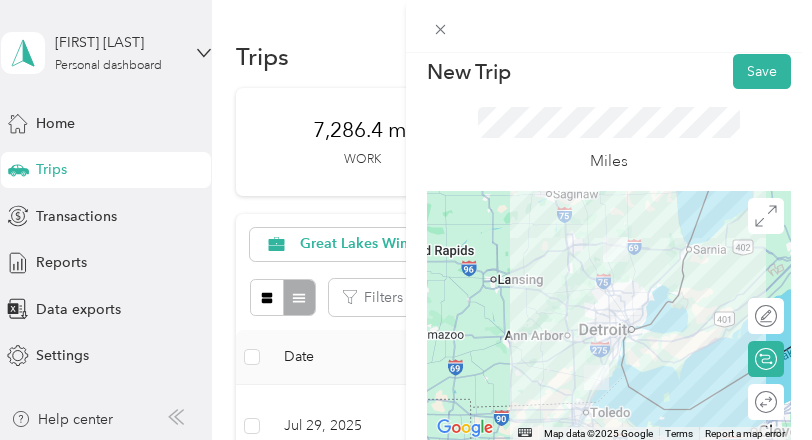 scroll, scrollTop: 0, scrollLeft: 0, axis: both 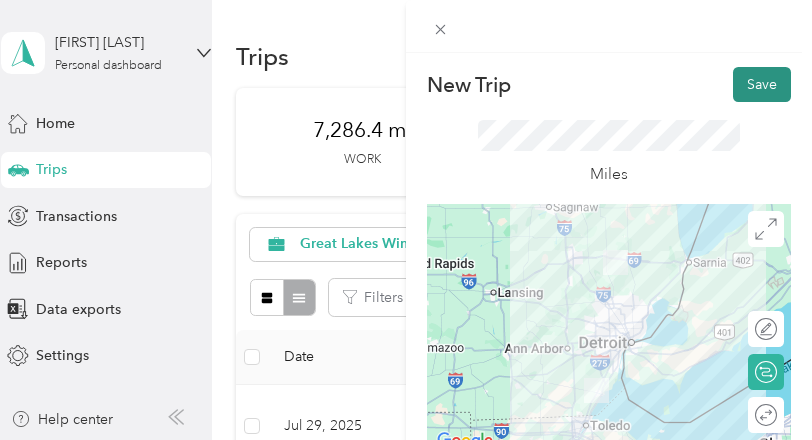 click on "Save" at bounding box center [762, 84] 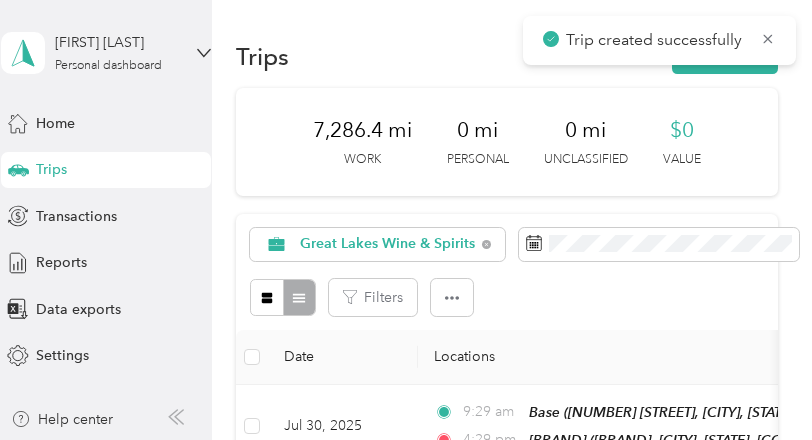 click on "Trip created successfully" at bounding box center (659, 40) 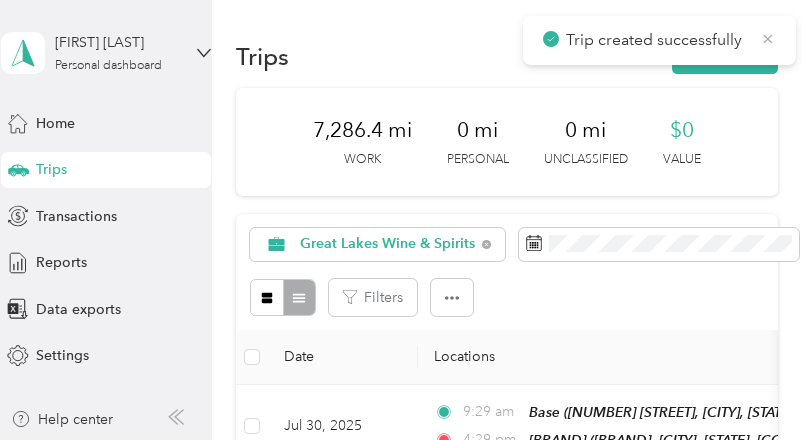 click 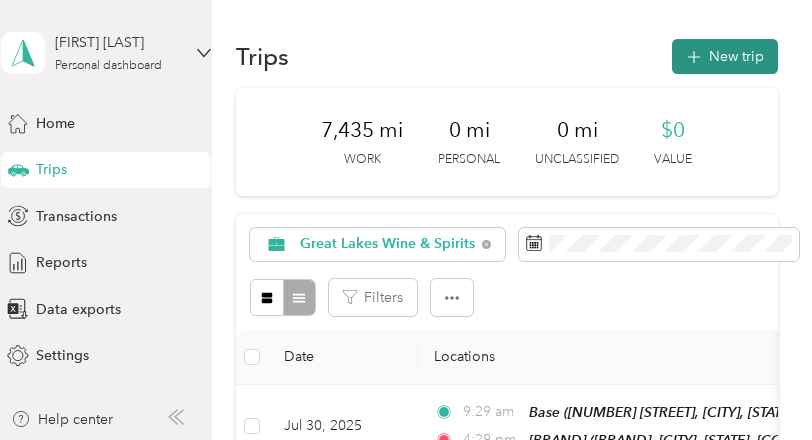 click on "New trip" at bounding box center [725, 56] 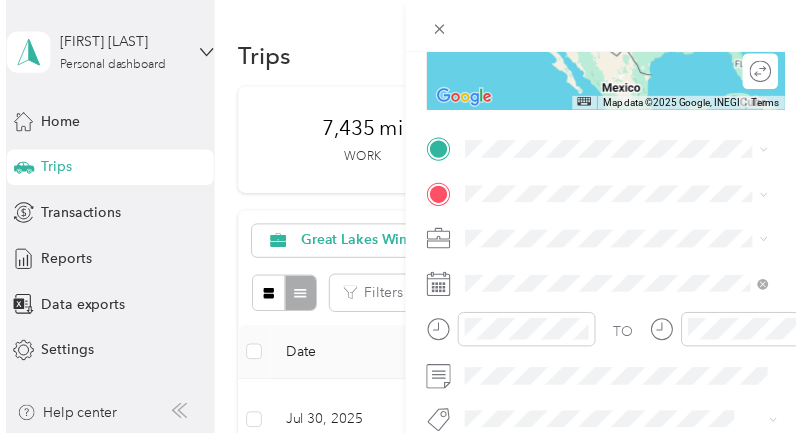 scroll, scrollTop: 355, scrollLeft: 0, axis: vertical 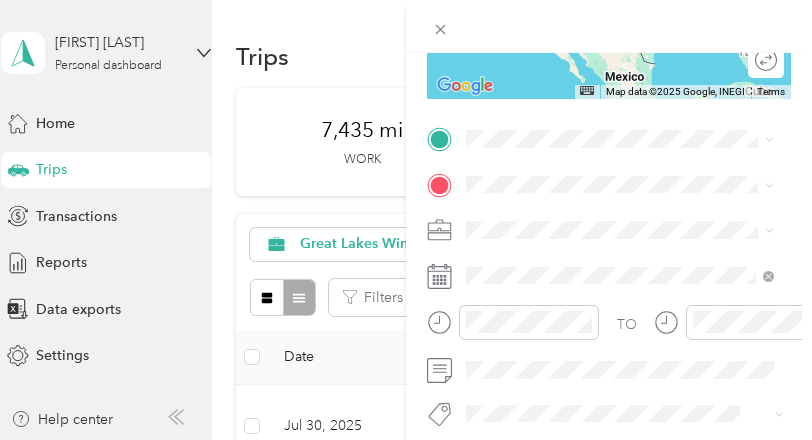 click on "[NUMBER] [STREET], [CITY], [STATE], [COUNTRY] , [POSTAL_CODE], [CITY], [STATE], [COUNTRY]" at bounding box center (626, 256) 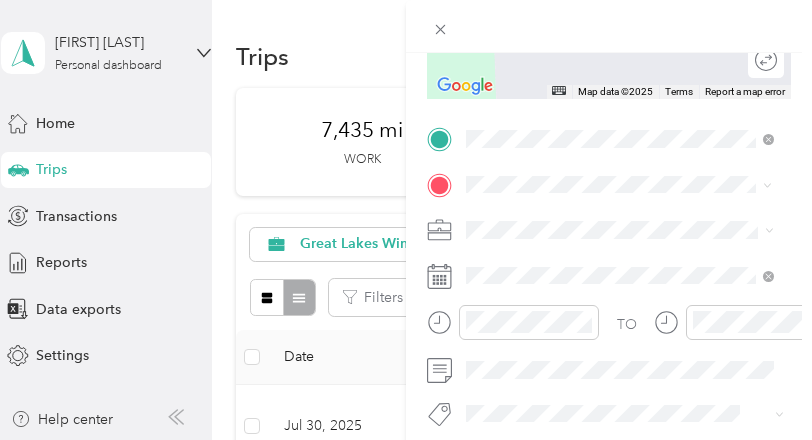 click on "[NUMBER] [STREET]
[CITY], [STATE] [POSTAL_CODE], [COUNTRY]" at bounding box center (635, 273) 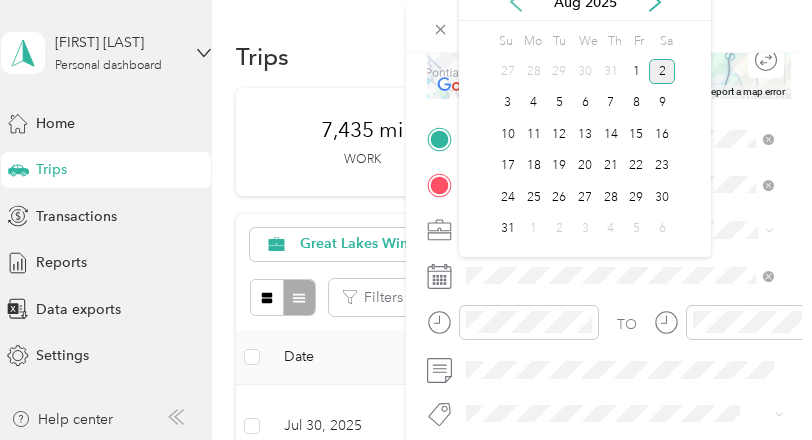 click 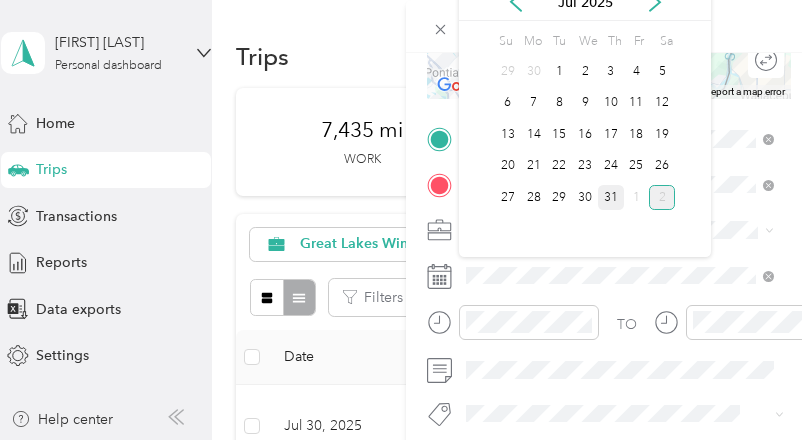 click on "31" at bounding box center (611, 197) 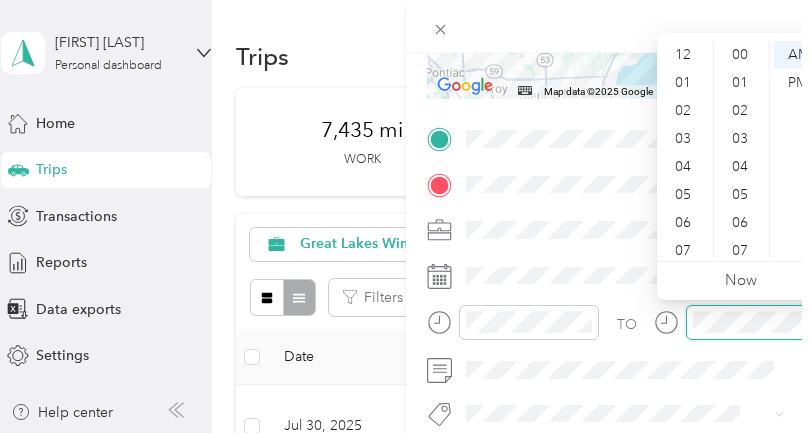 scroll, scrollTop: 868, scrollLeft: 0, axis: vertical 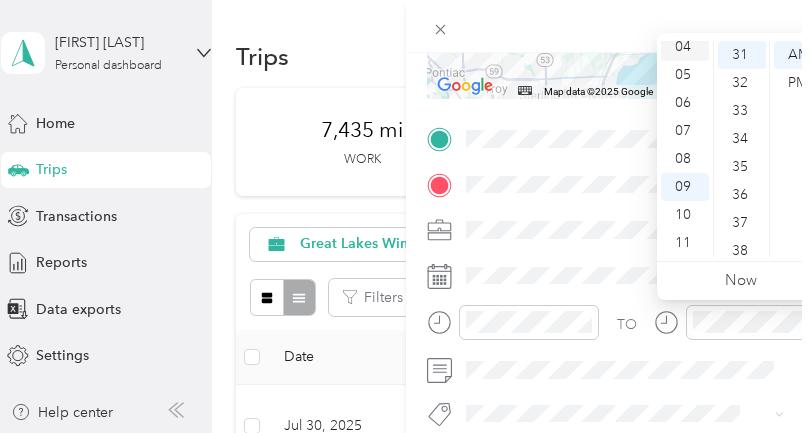 click on "04" at bounding box center [685, 47] 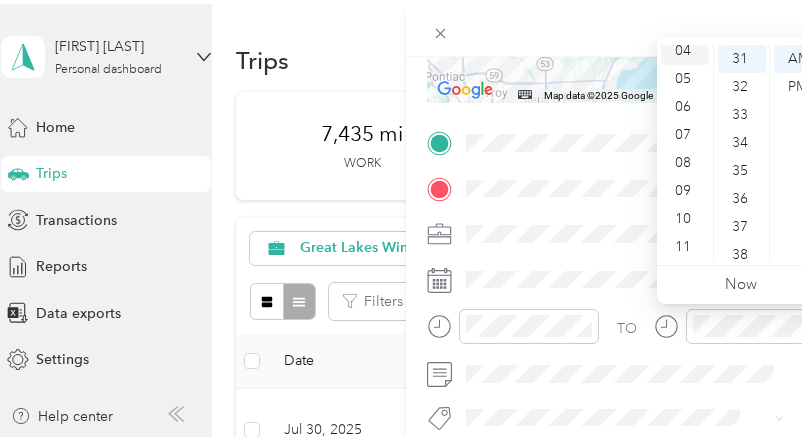 scroll, scrollTop: 112, scrollLeft: 0, axis: vertical 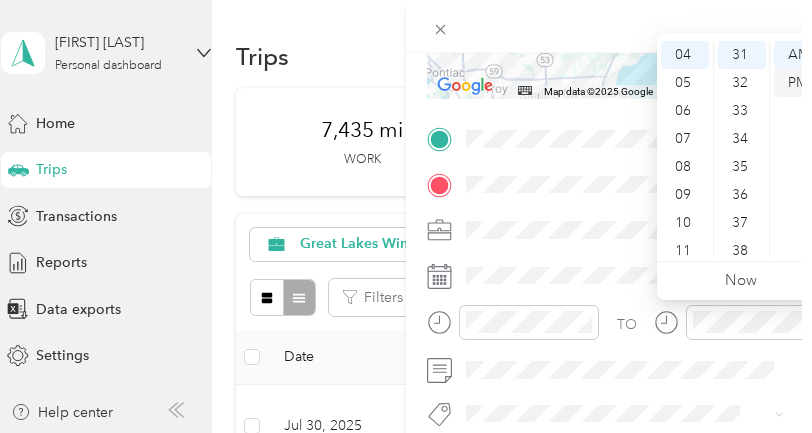 click on "PM" at bounding box center [798, 83] 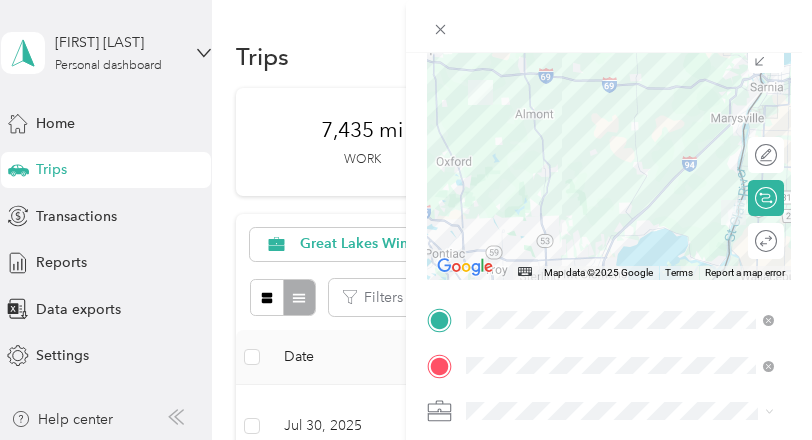 scroll, scrollTop: 0, scrollLeft: 0, axis: both 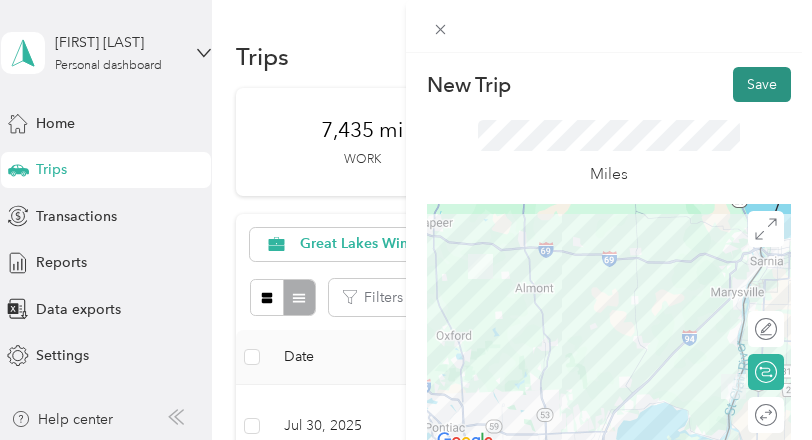 click on "Save" at bounding box center (762, 84) 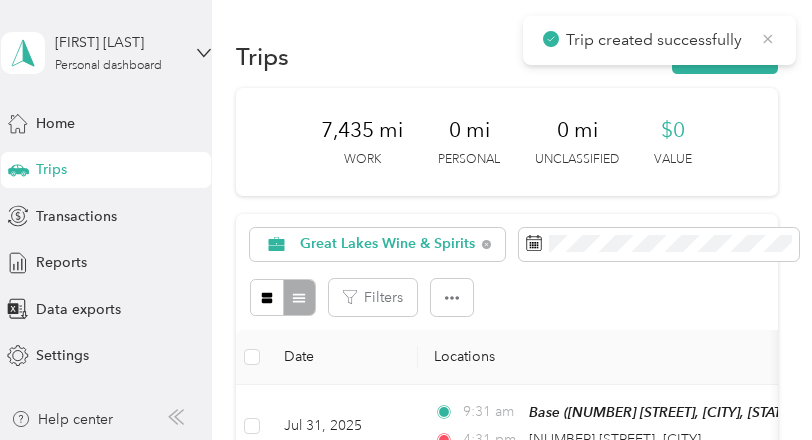 click 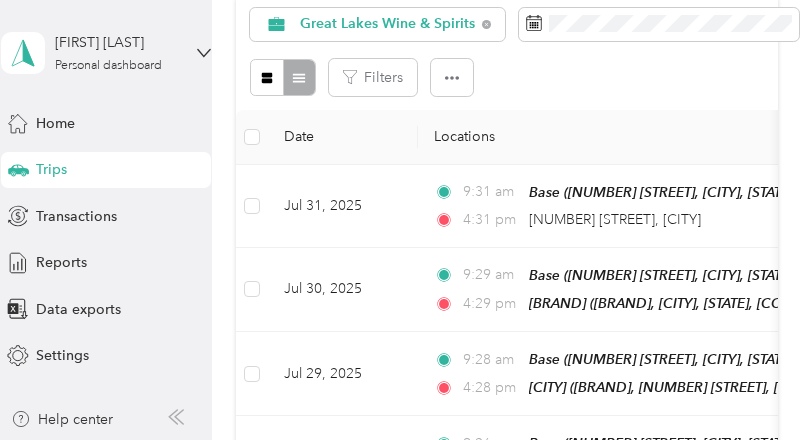 scroll, scrollTop: 0, scrollLeft: 0, axis: both 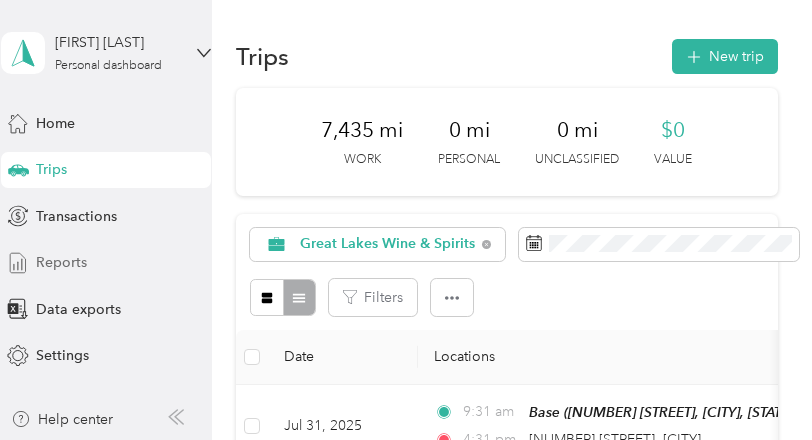 click on "Reports" at bounding box center [61, 262] 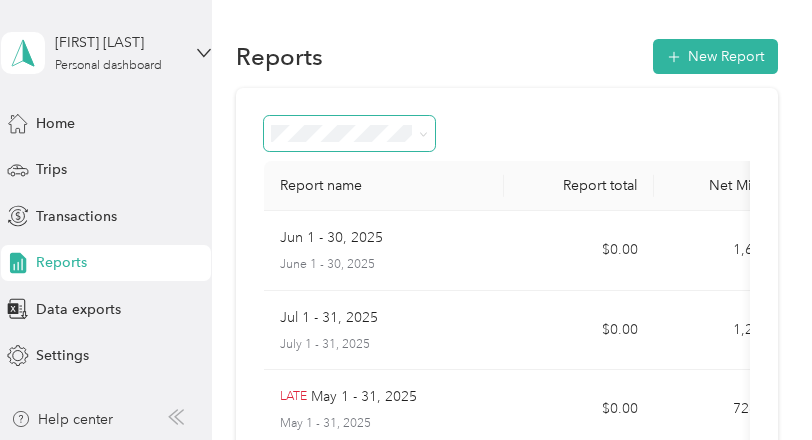 click 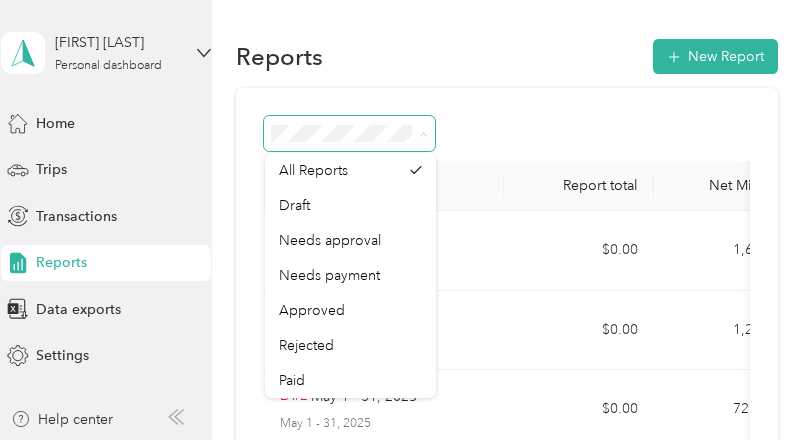 click 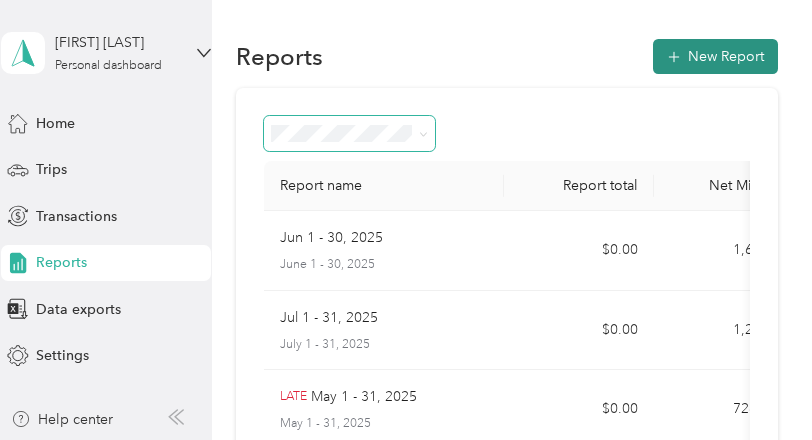 click on "New Report" at bounding box center (715, 56) 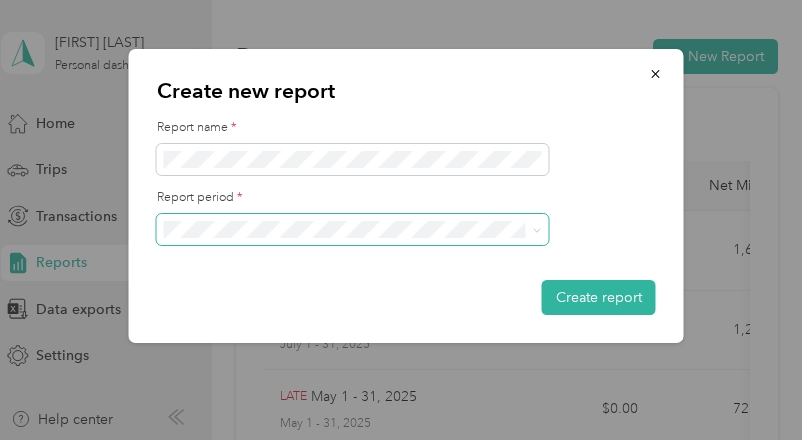 click 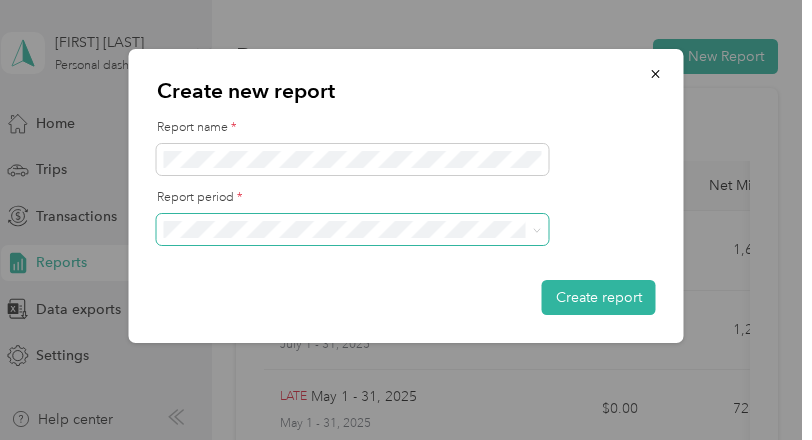 click on "Jul 1 - 31, 2025" at bounding box center [353, 45] 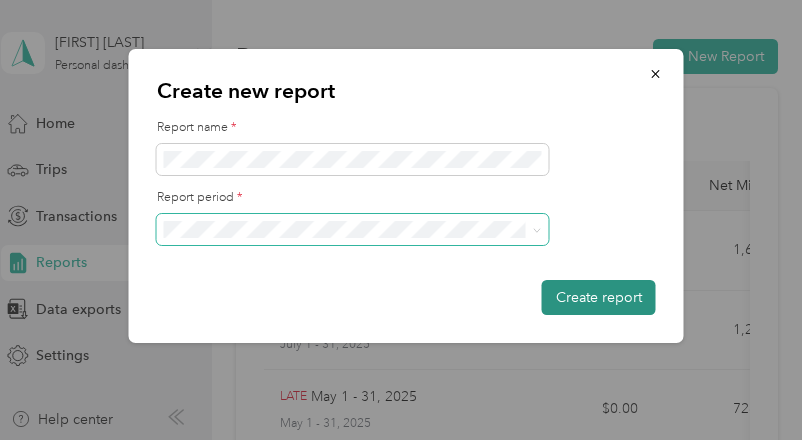click on "Create report" at bounding box center (599, 297) 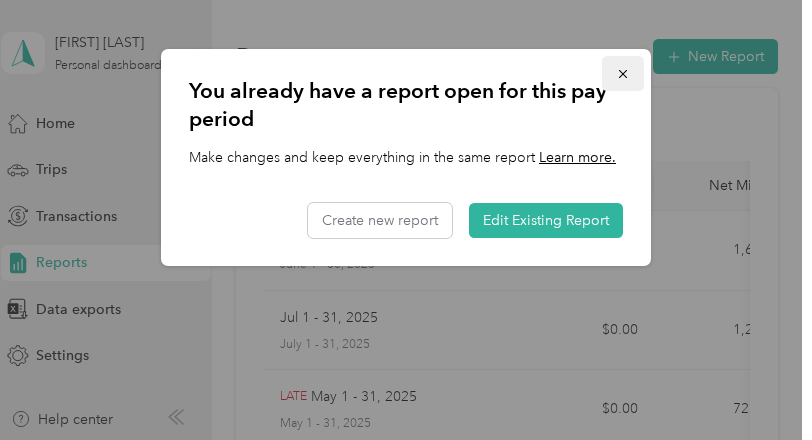 click 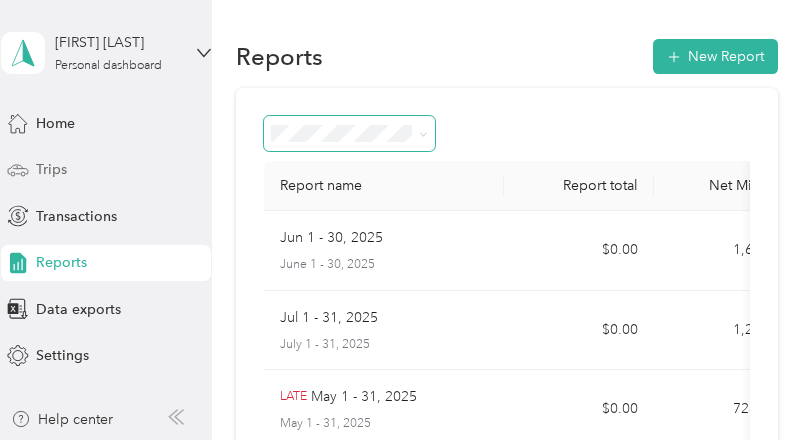 click on "Trips" at bounding box center [51, 169] 